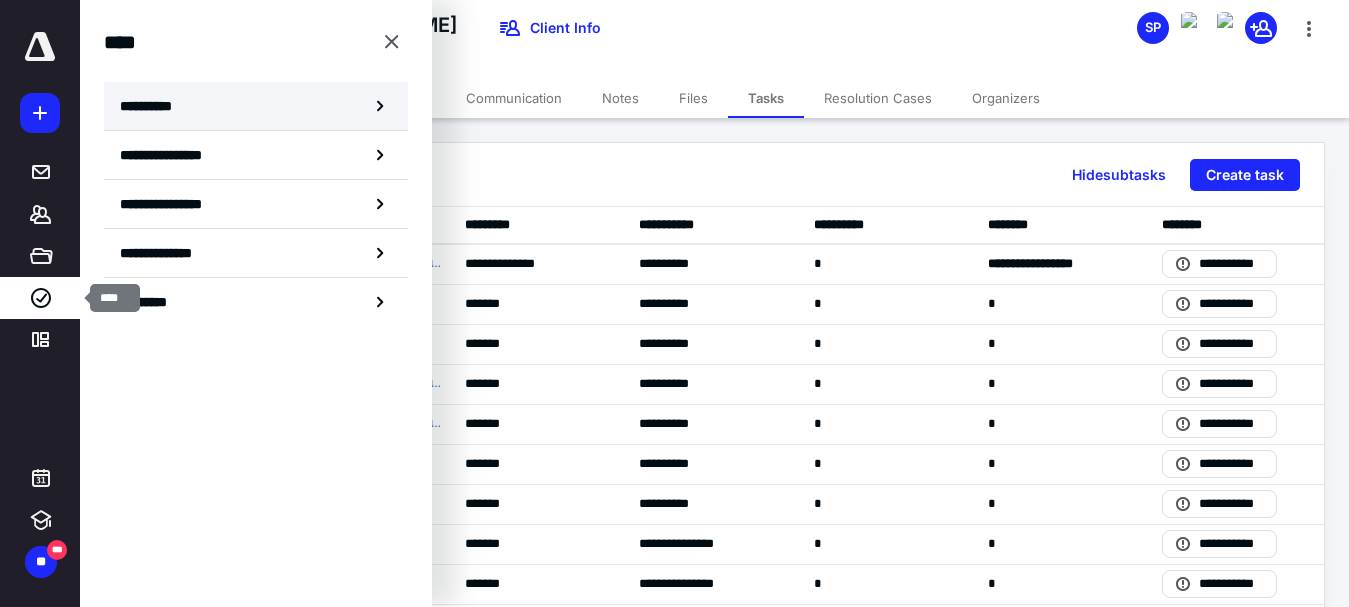 scroll, scrollTop: 0, scrollLeft: 0, axis: both 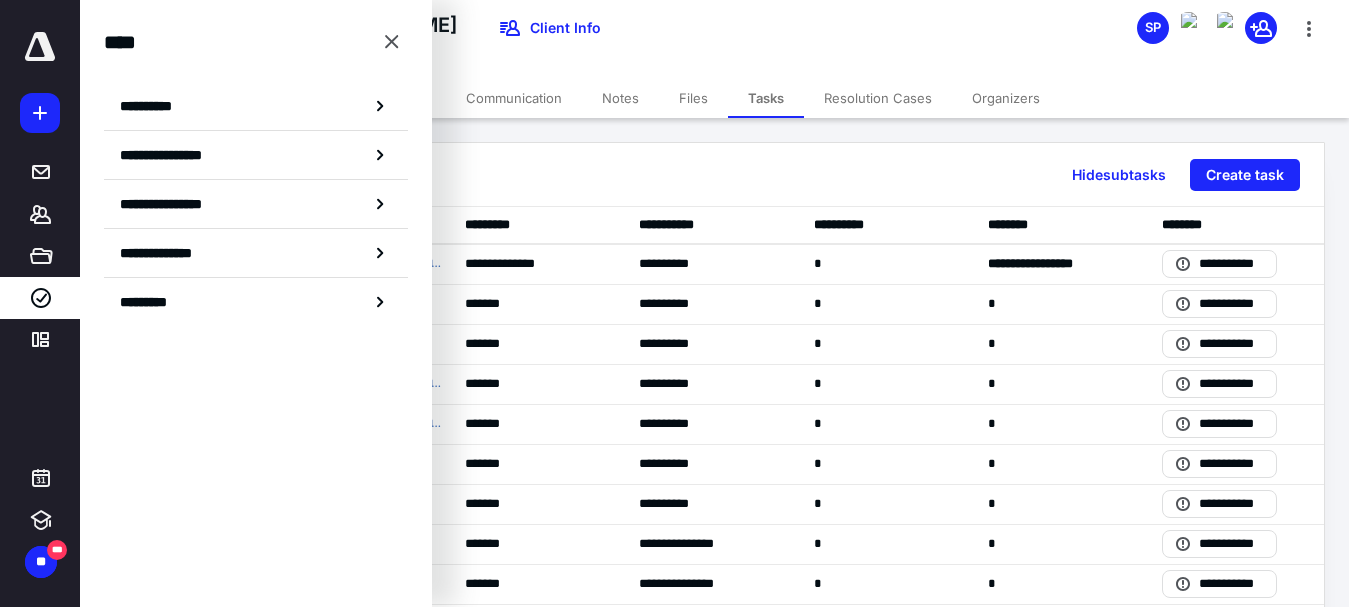 click on "******   *****   **** Hide  subtasks Create task" at bounding box center [714, 175] 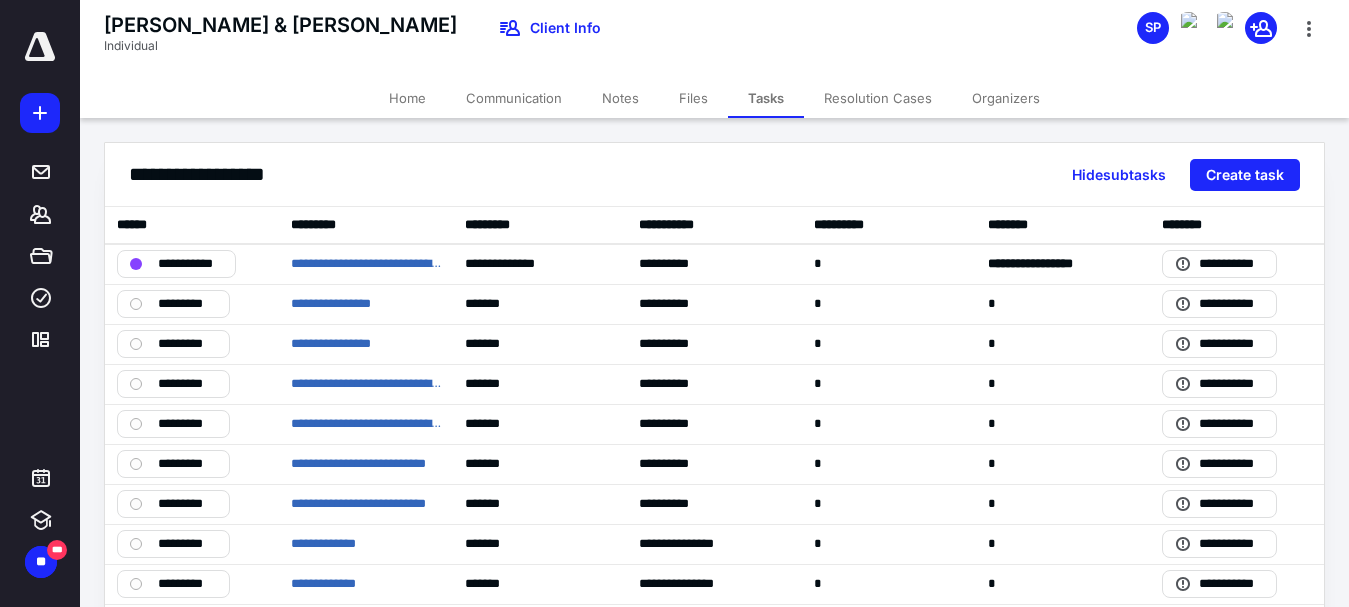 click on "Files" at bounding box center [693, 98] 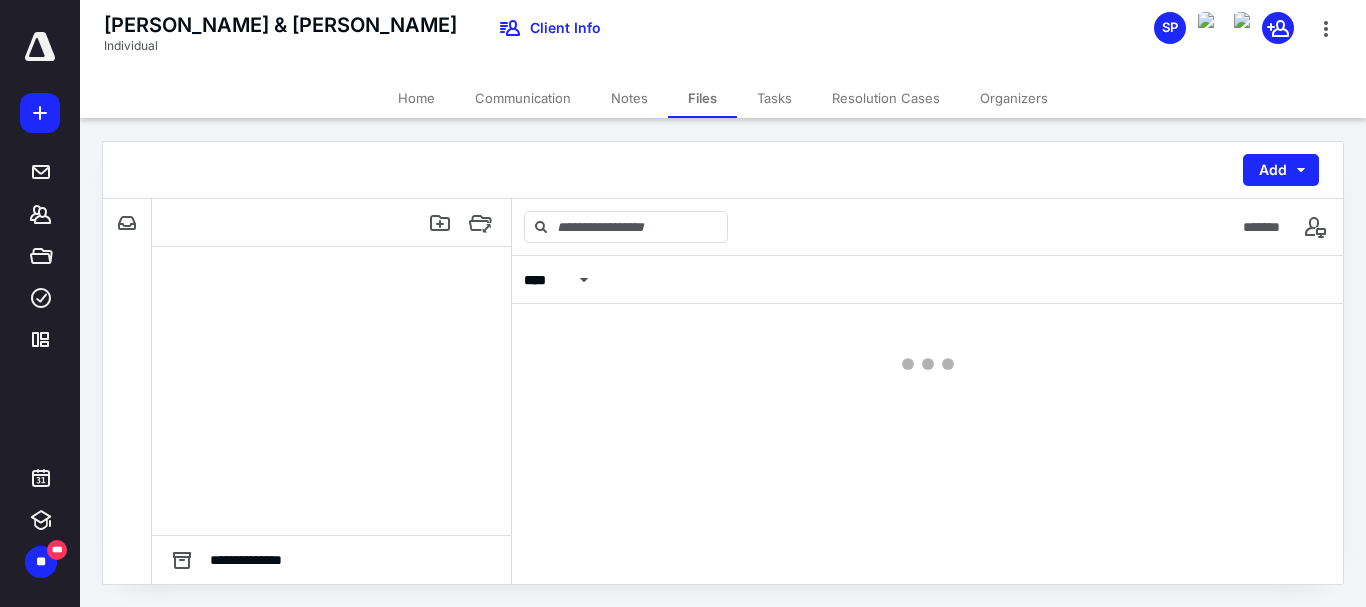 click on "Tasks" at bounding box center [774, 98] 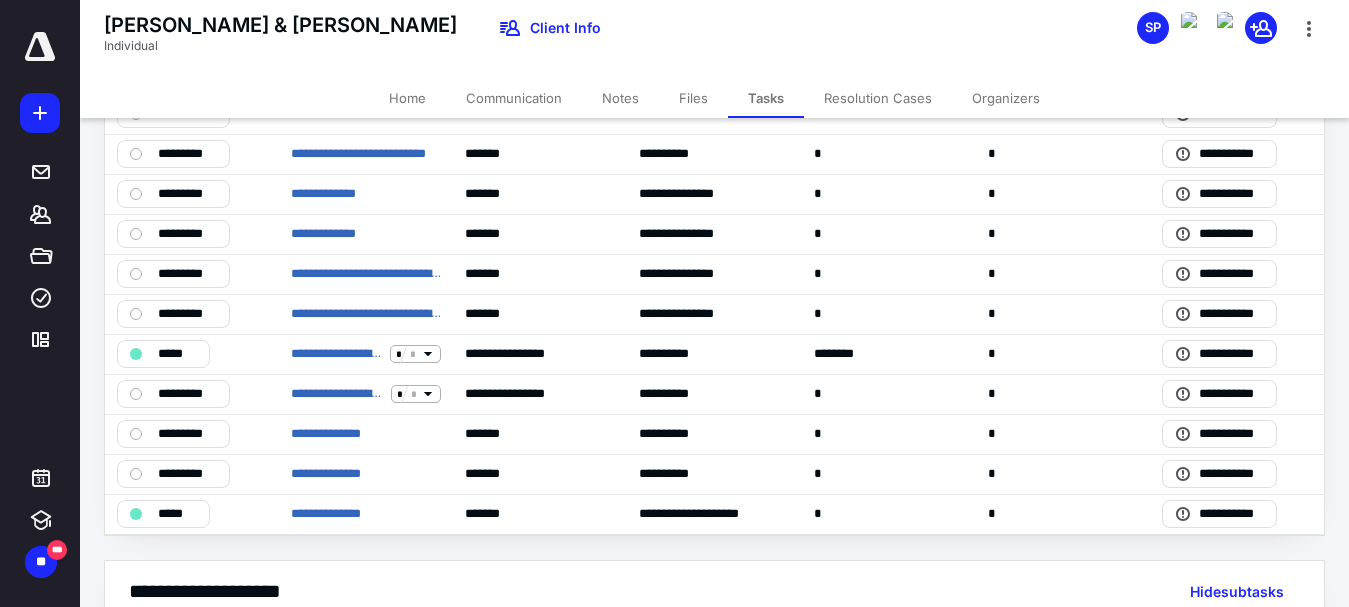 scroll, scrollTop: 510, scrollLeft: 0, axis: vertical 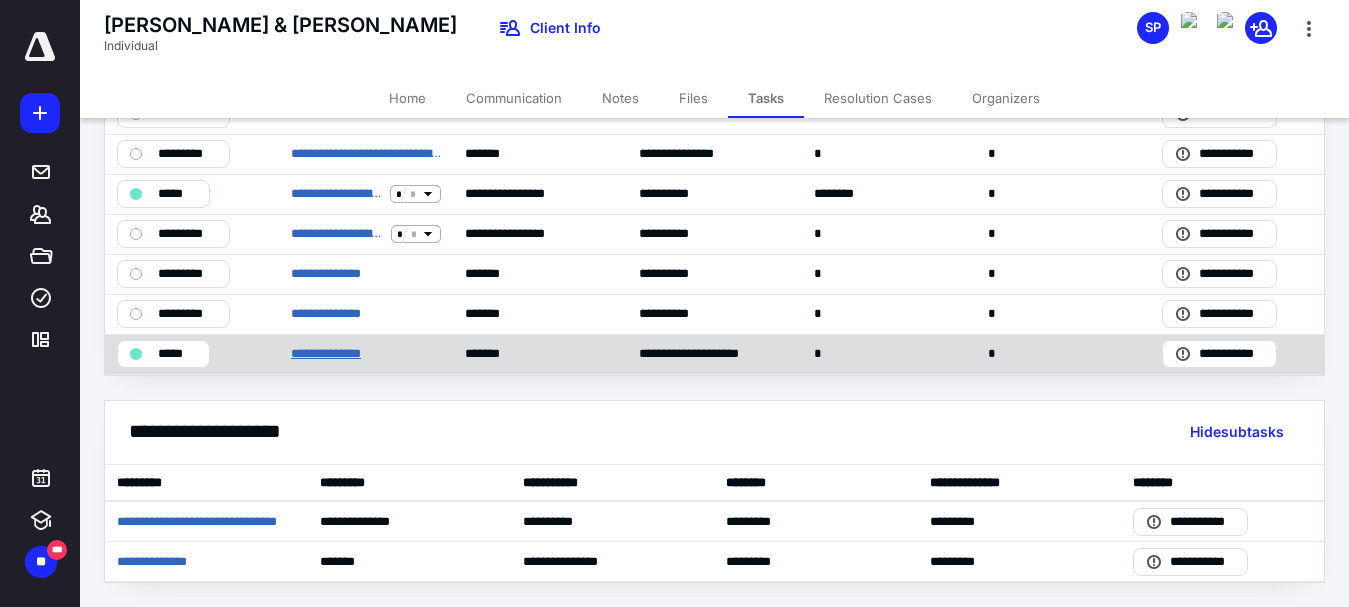 click on "**********" at bounding box center (335, 354) 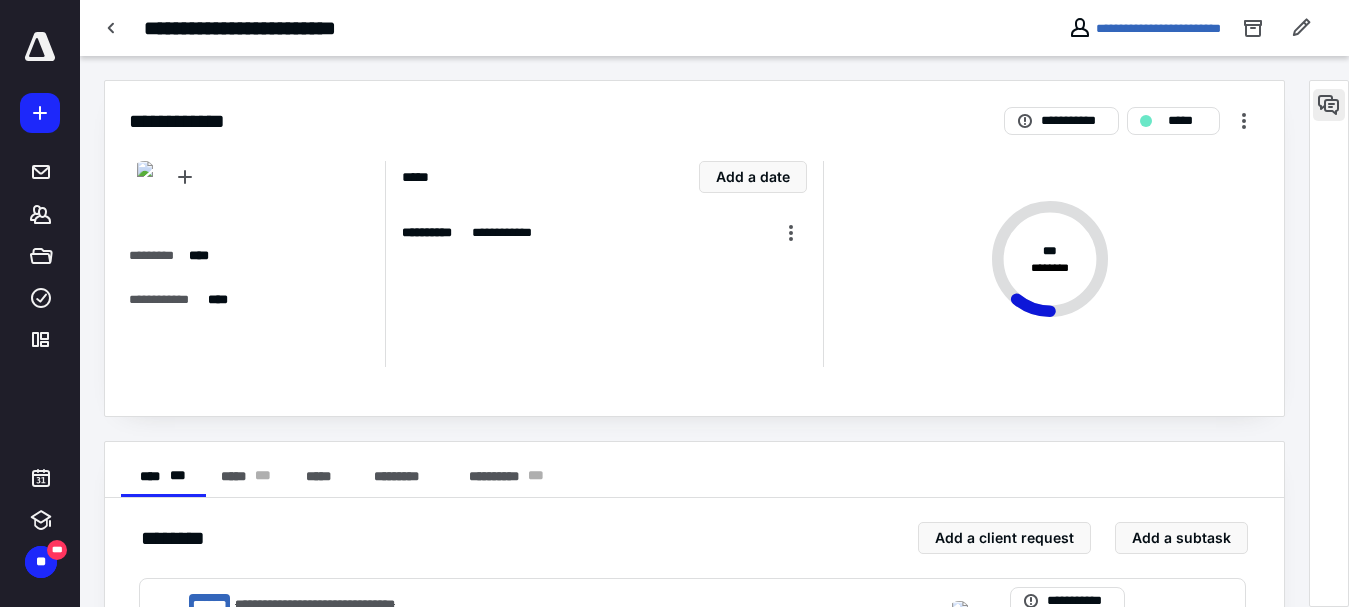click at bounding box center [1329, 105] 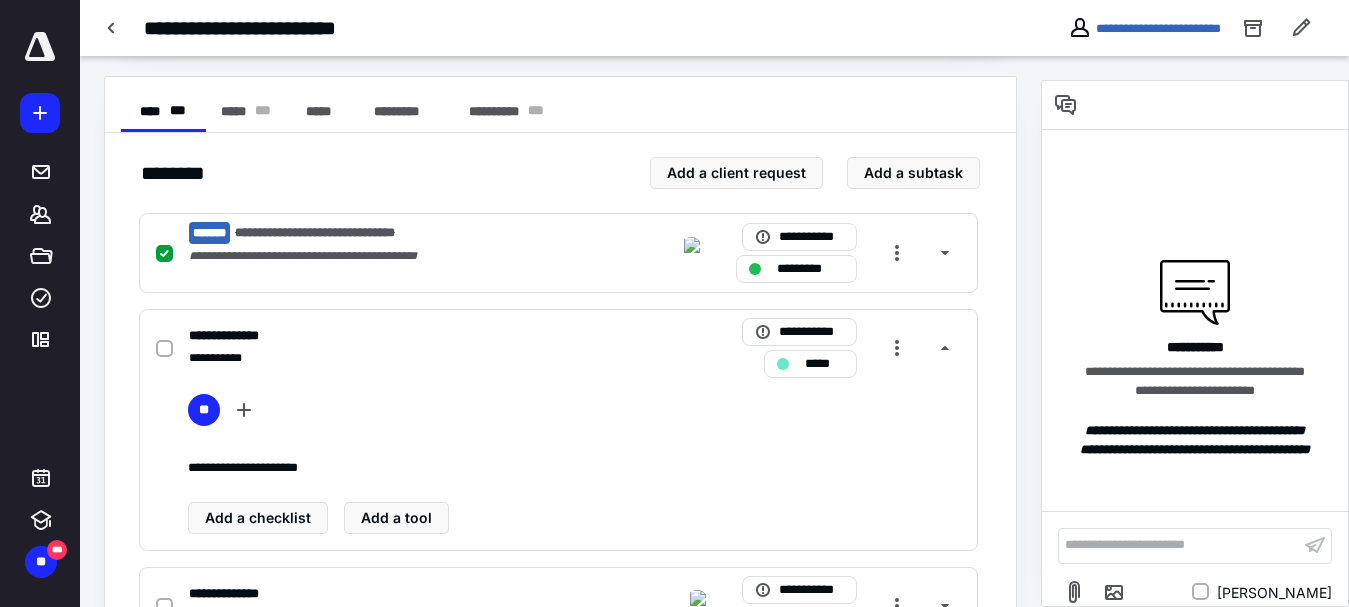 scroll, scrollTop: 0, scrollLeft: 0, axis: both 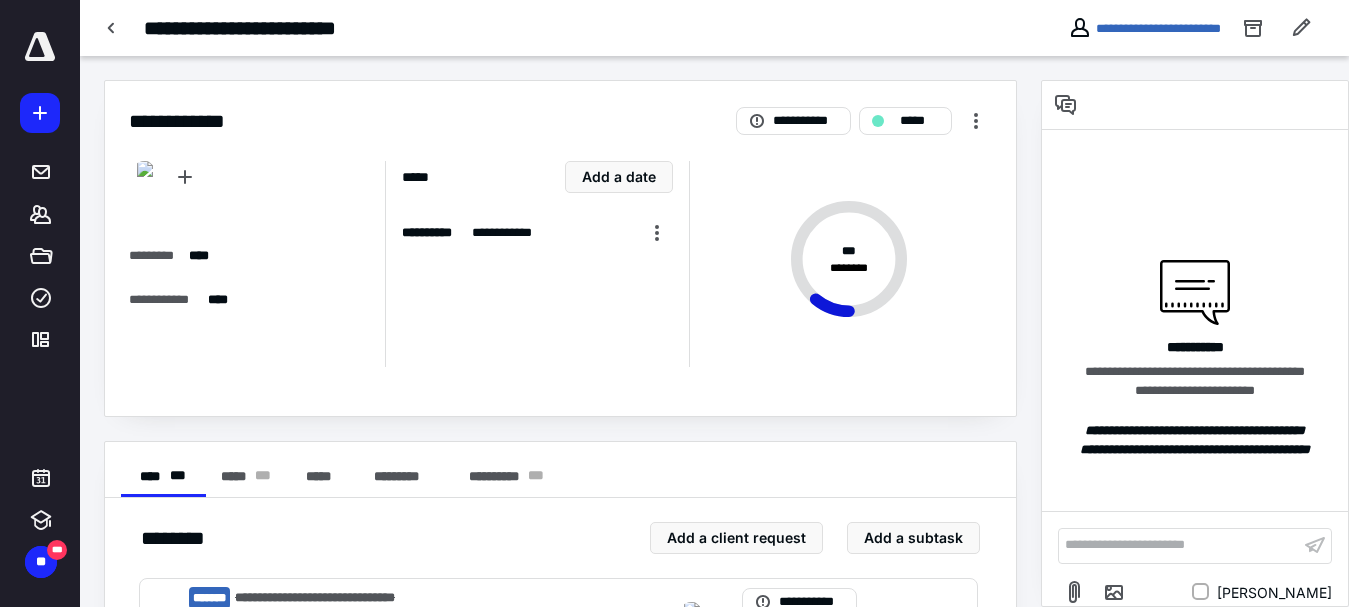 click on "**********" at bounding box center [1195, 343] 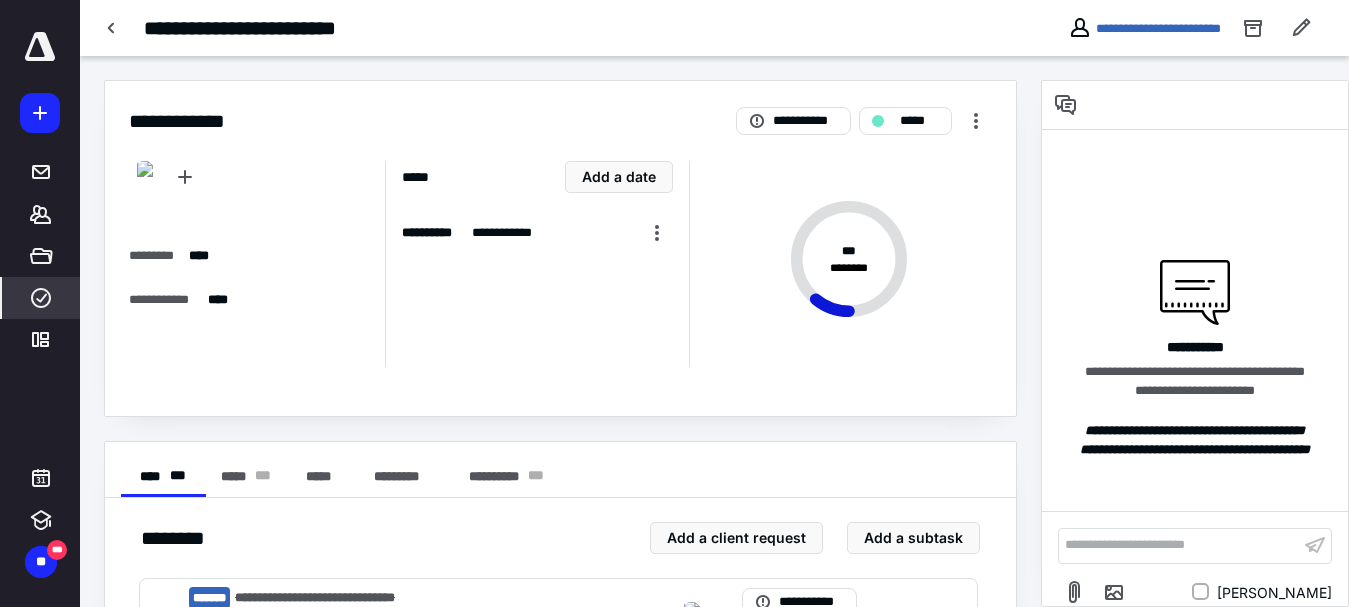 click on "****" at bounding box center [41, 298] 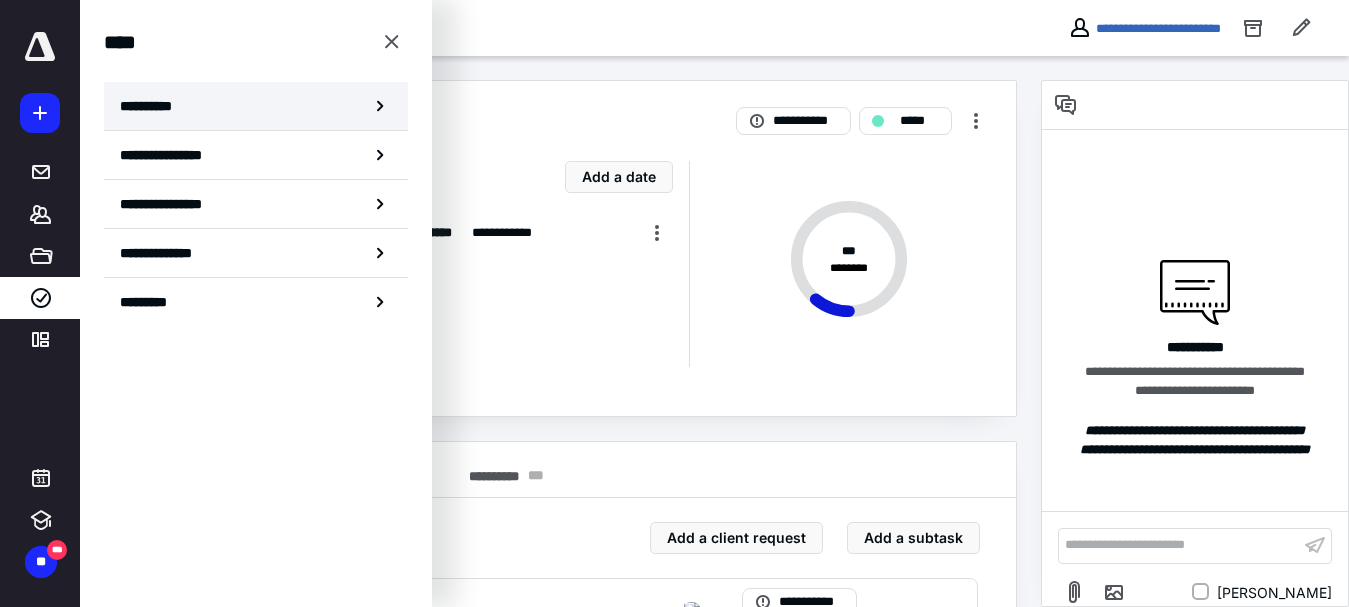 click on "**********" at bounding box center (153, 106) 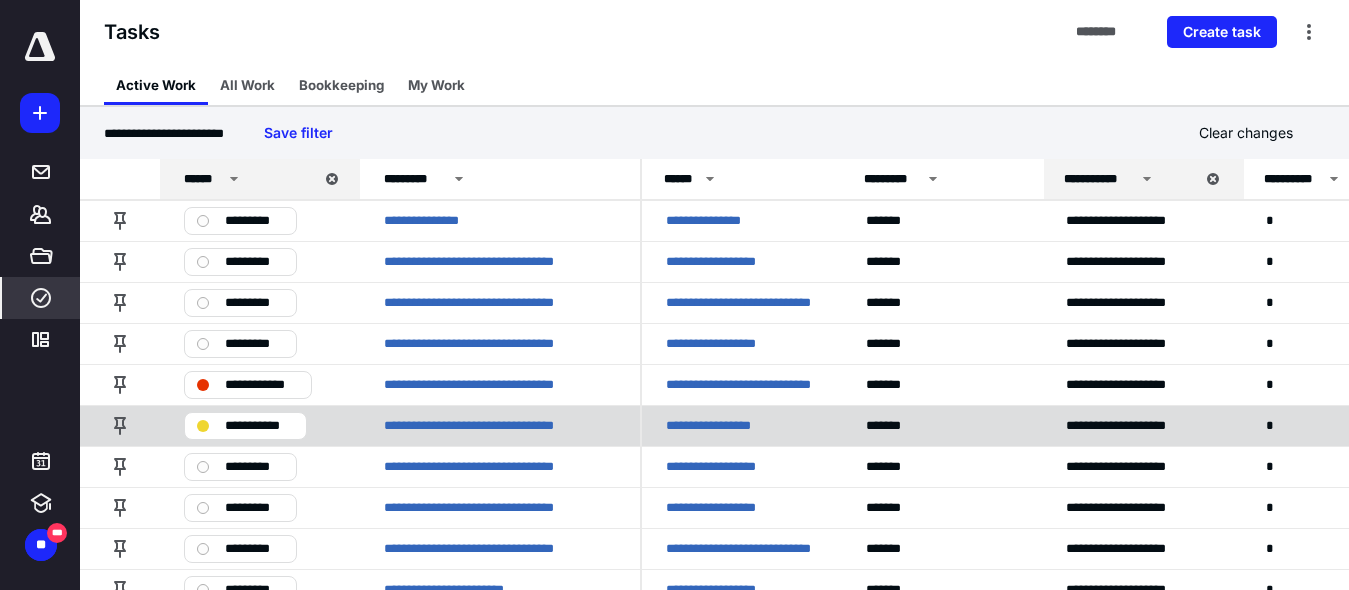 click on "**********" at bounding box center [730, 426] 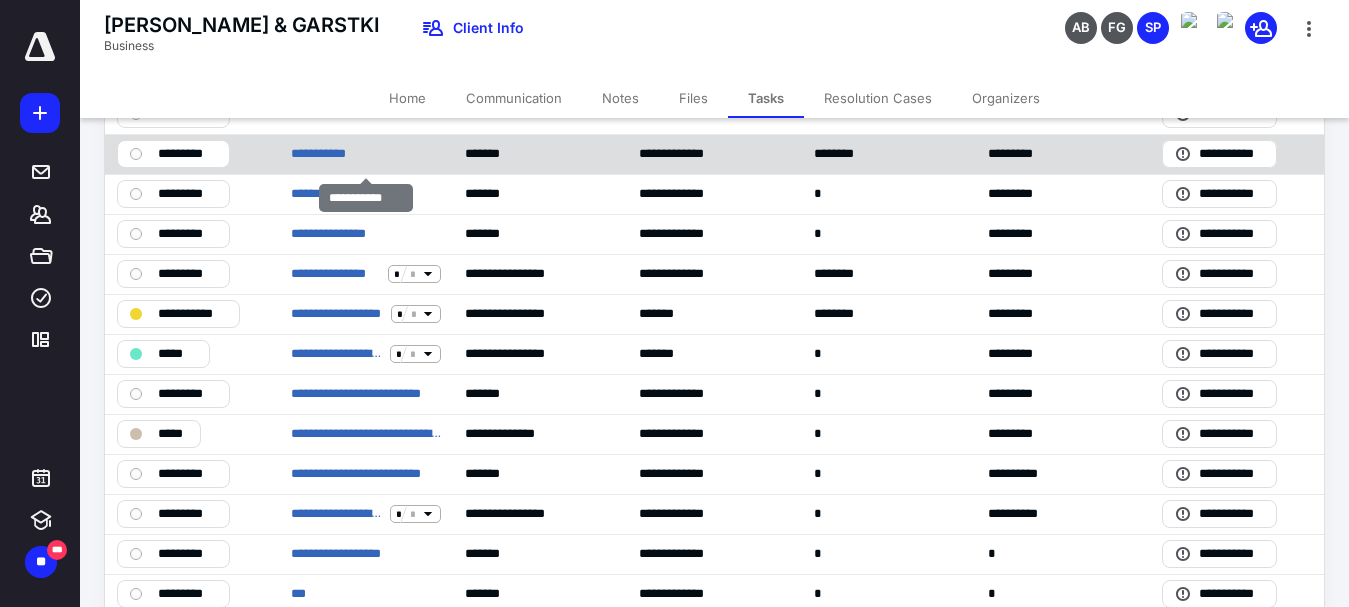 scroll, scrollTop: 233, scrollLeft: 0, axis: vertical 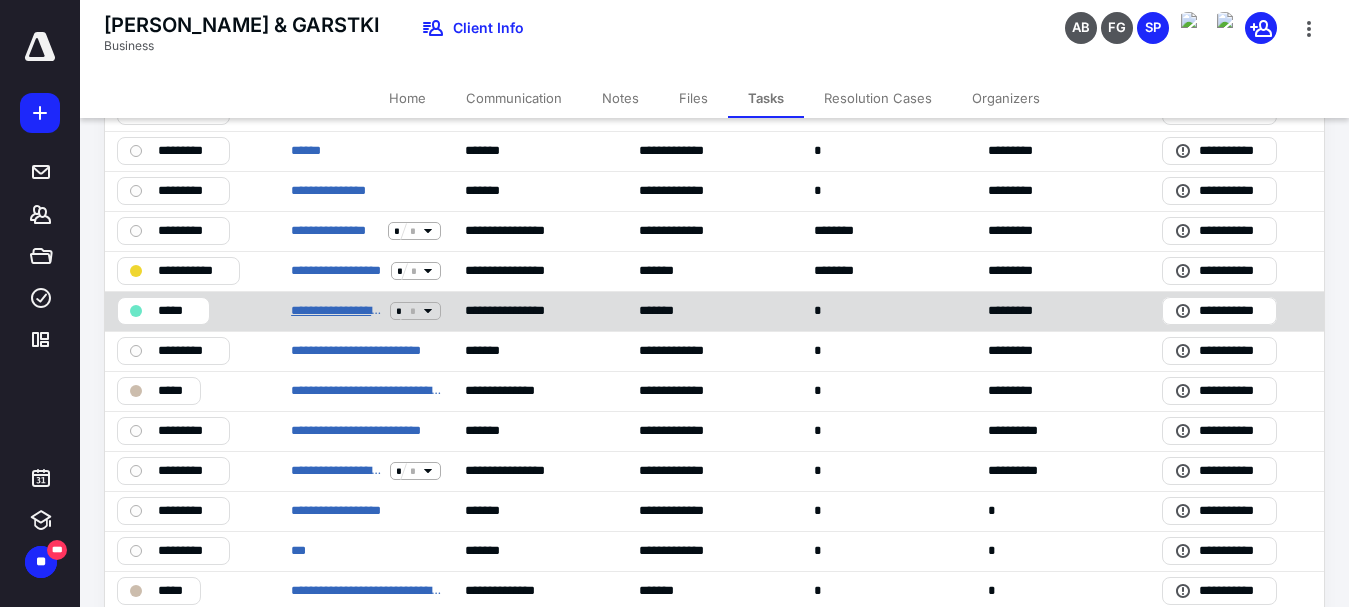 click on "**********" at bounding box center [336, 311] 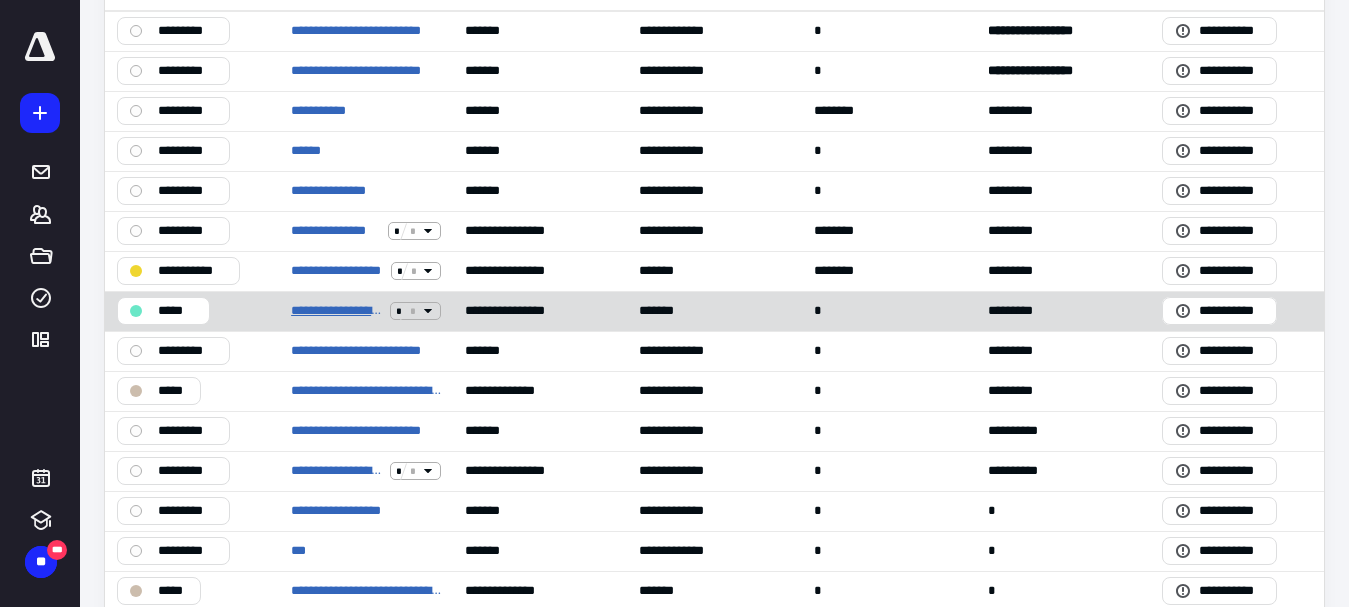 scroll, scrollTop: 0, scrollLeft: 0, axis: both 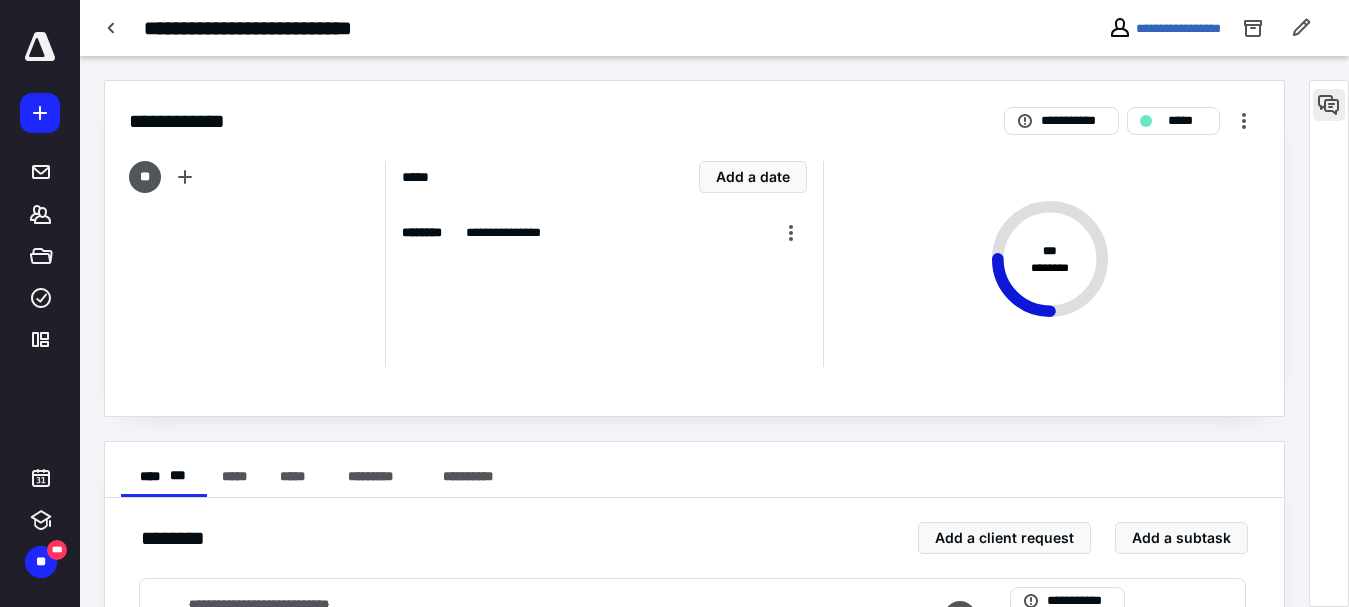 click at bounding box center (1329, 105) 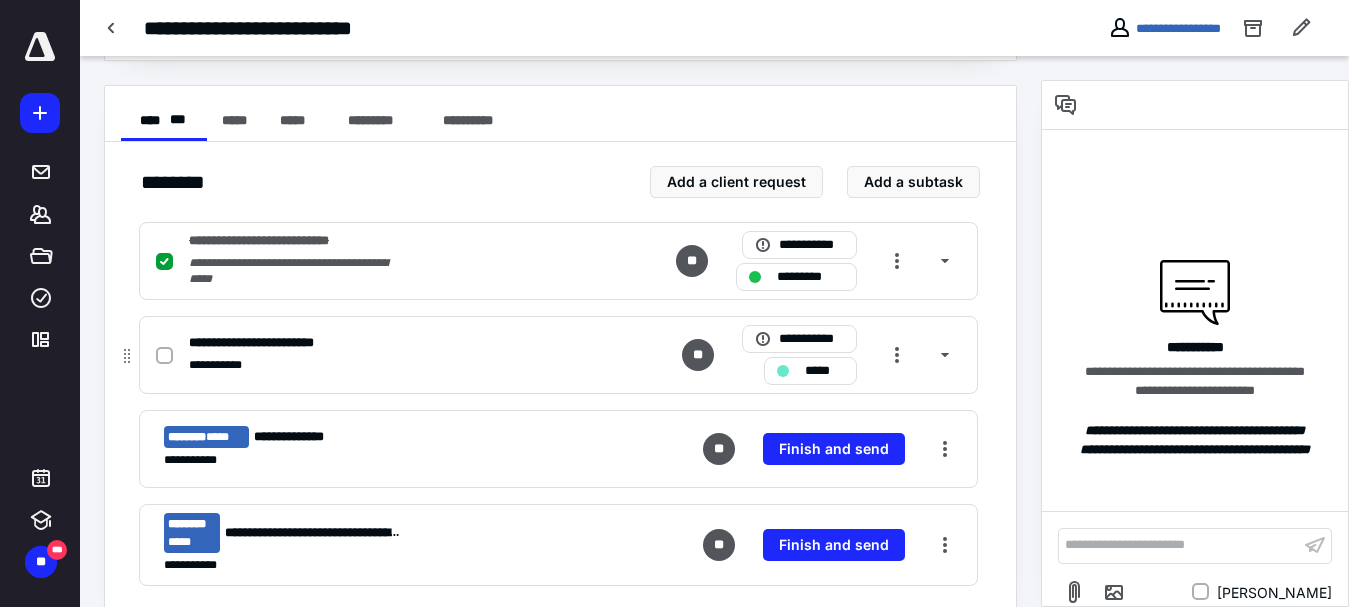 scroll, scrollTop: 384, scrollLeft: 0, axis: vertical 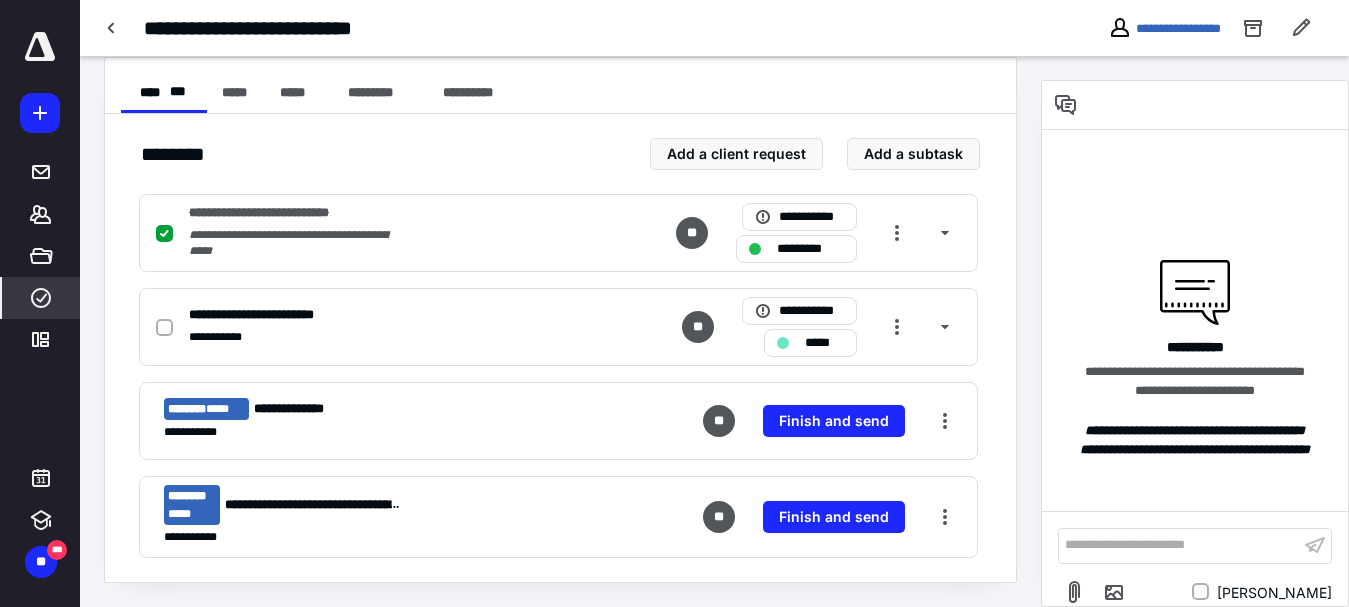 click on "****" at bounding box center [41, 298] 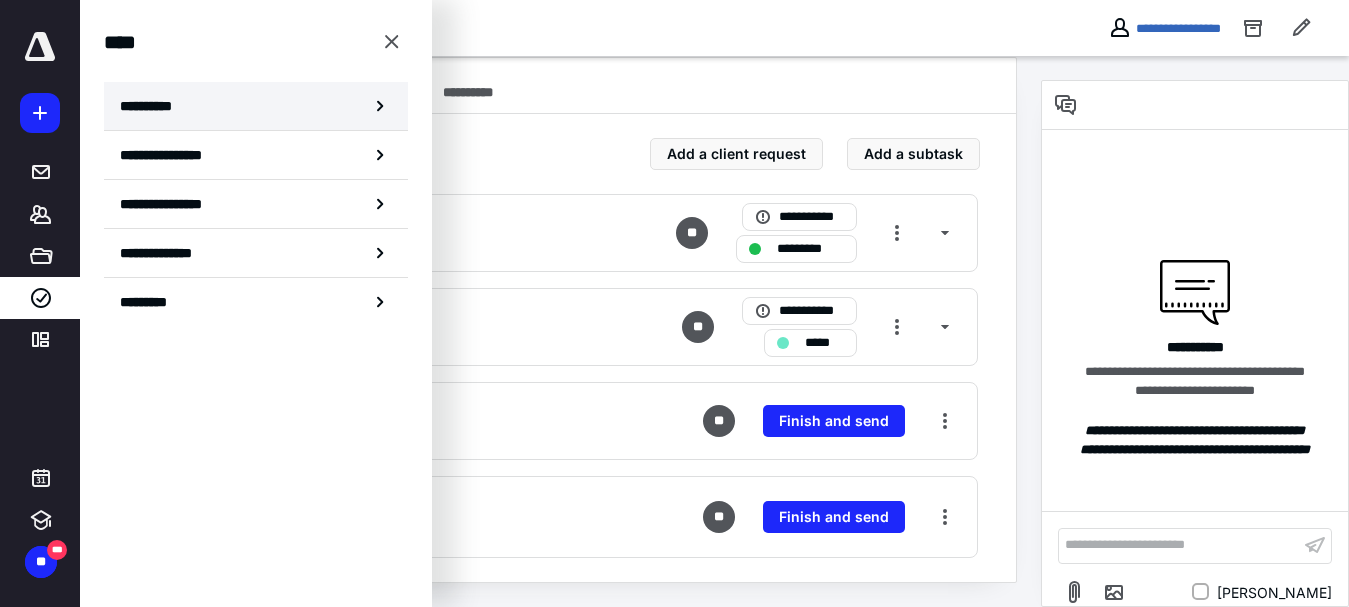 click on "**********" at bounding box center (256, 106) 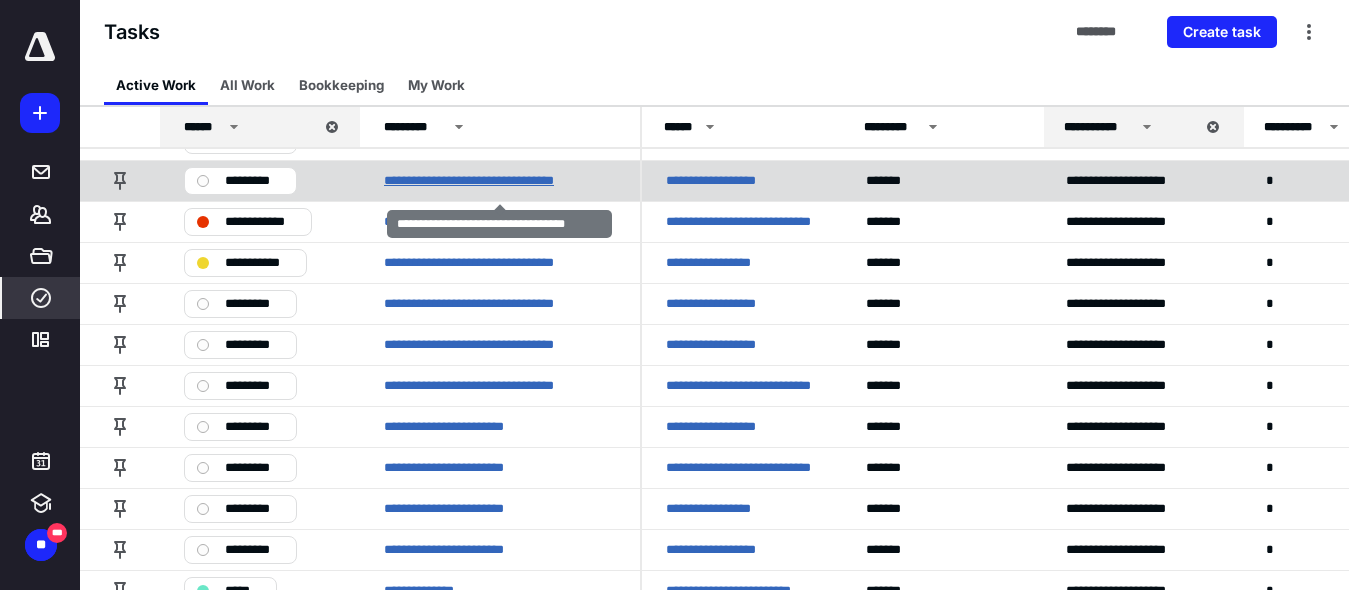 scroll, scrollTop: 209, scrollLeft: 0, axis: vertical 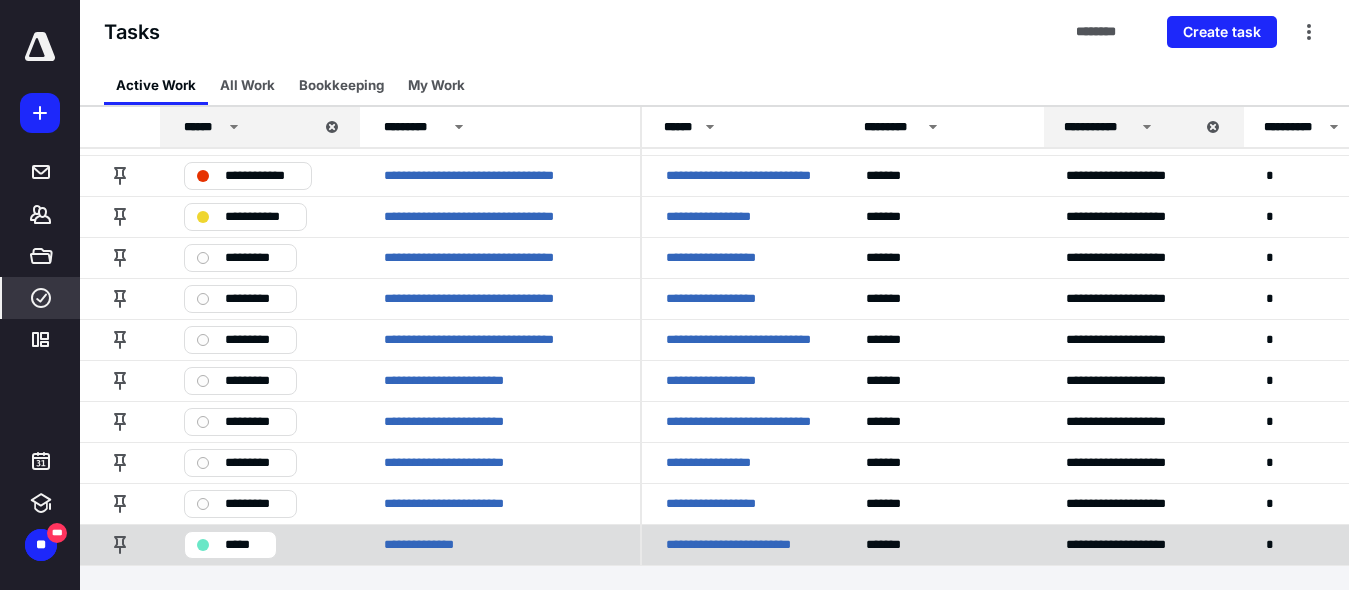 click on "**********" at bounding box center [742, 545] 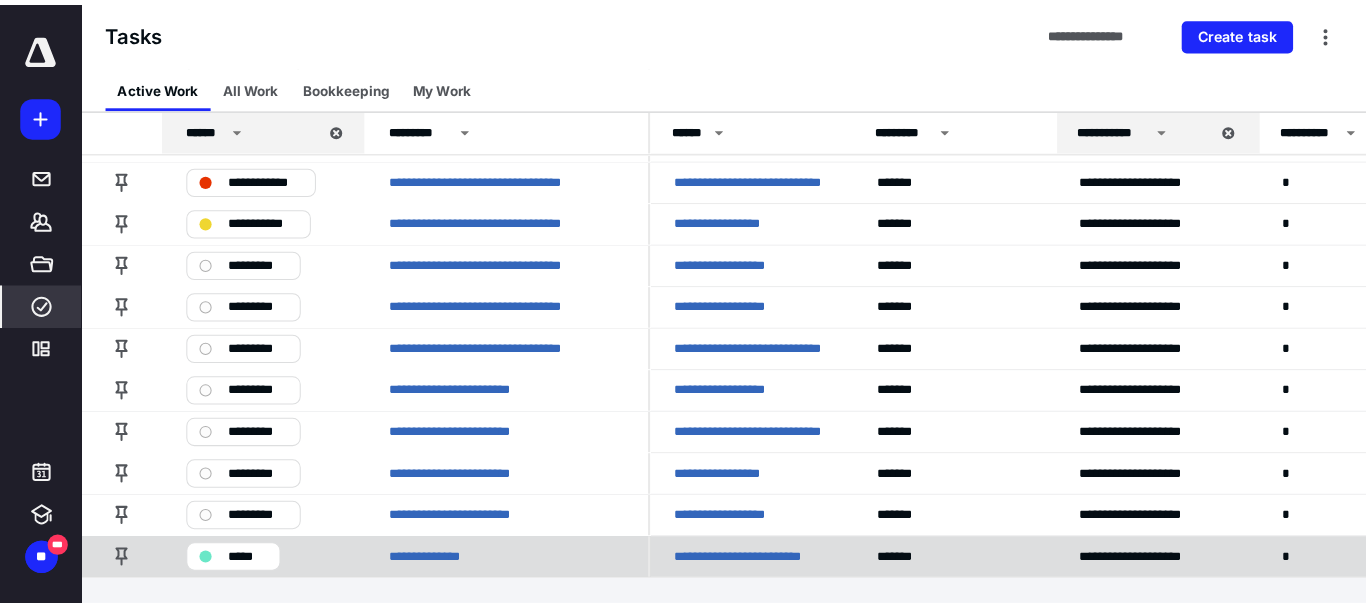 scroll, scrollTop: 0, scrollLeft: 0, axis: both 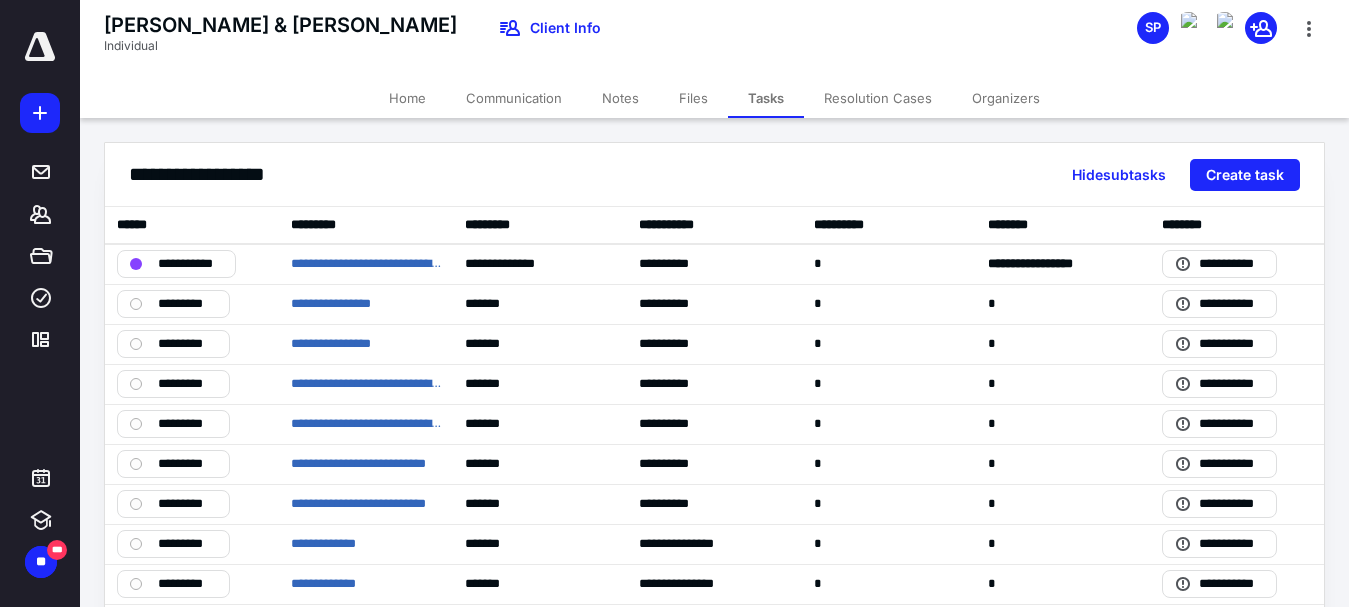 click on "Files" at bounding box center (693, 98) 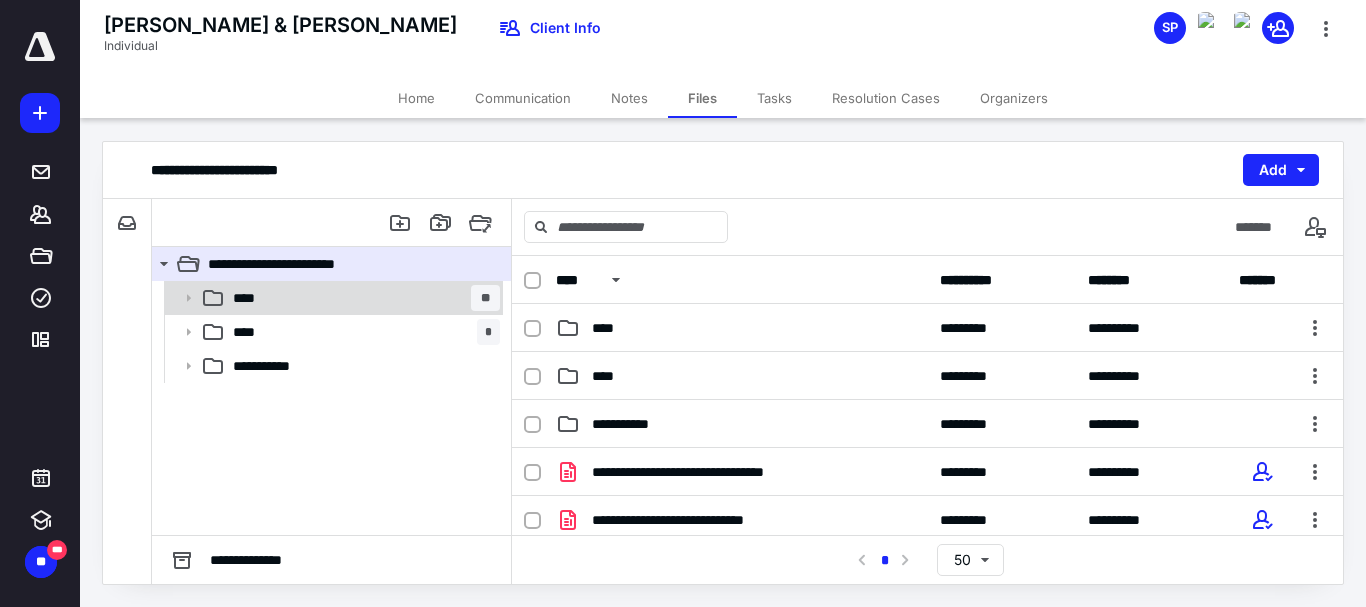 click on "**** **" at bounding box center [362, 298] 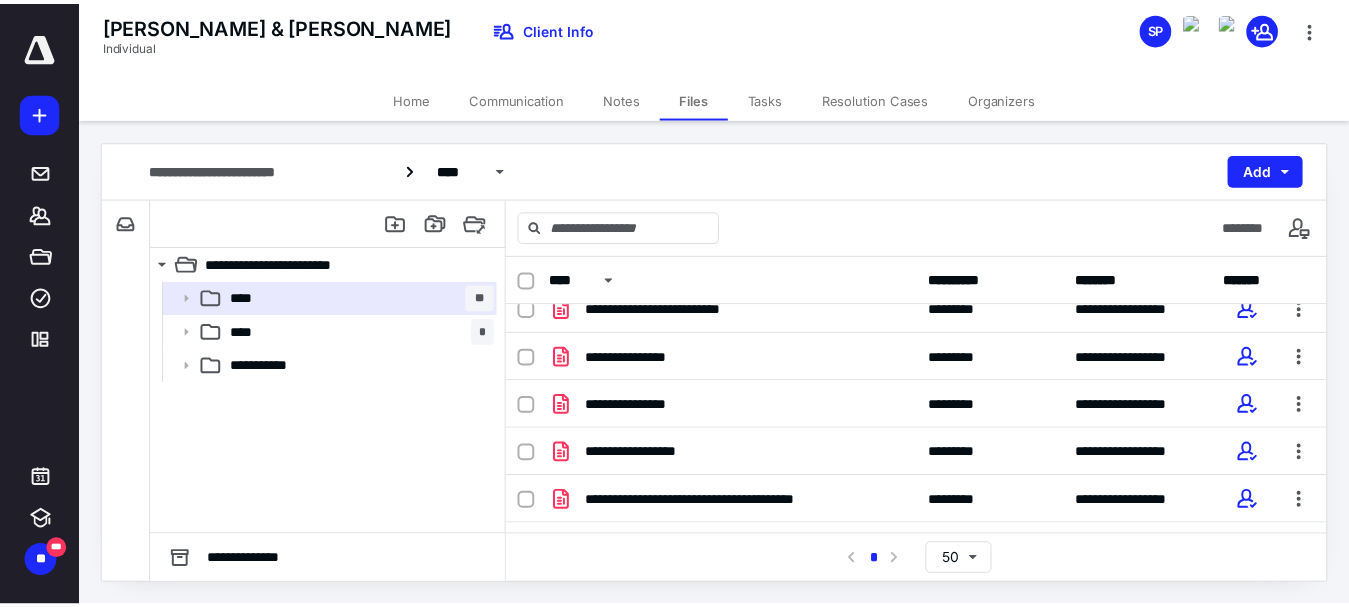 scroll, scrollTop: 537, scrollLeft: 0, axis: vertical 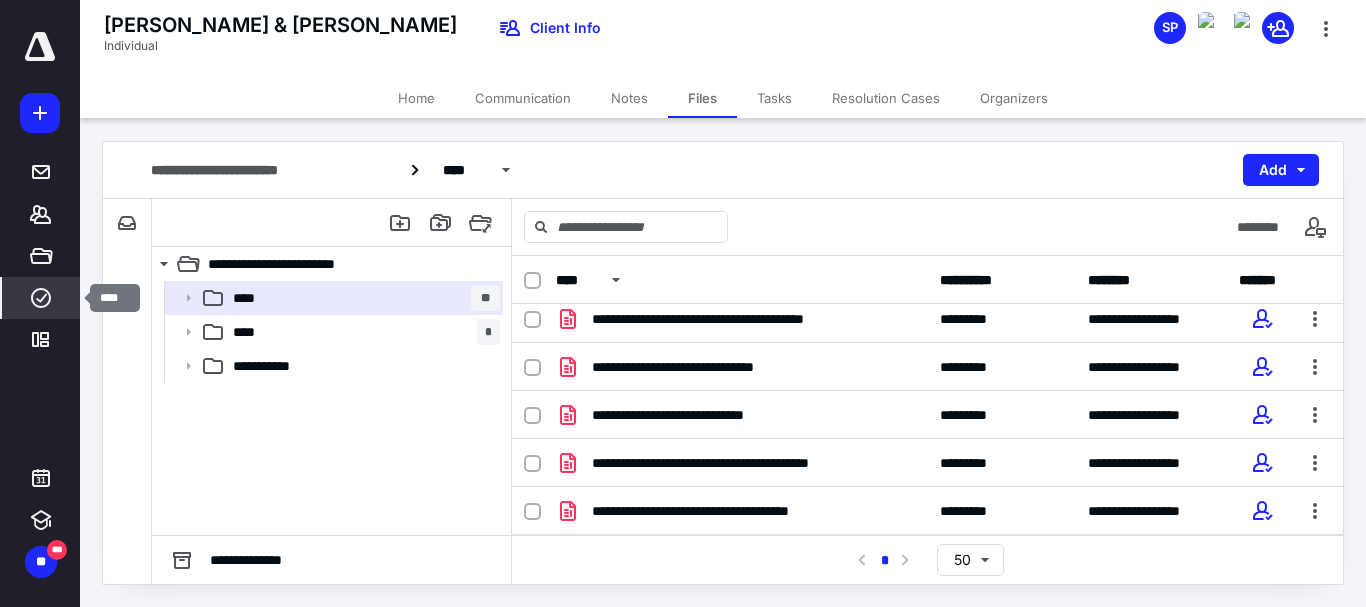 click on "****" at bounding box center [41, 298] 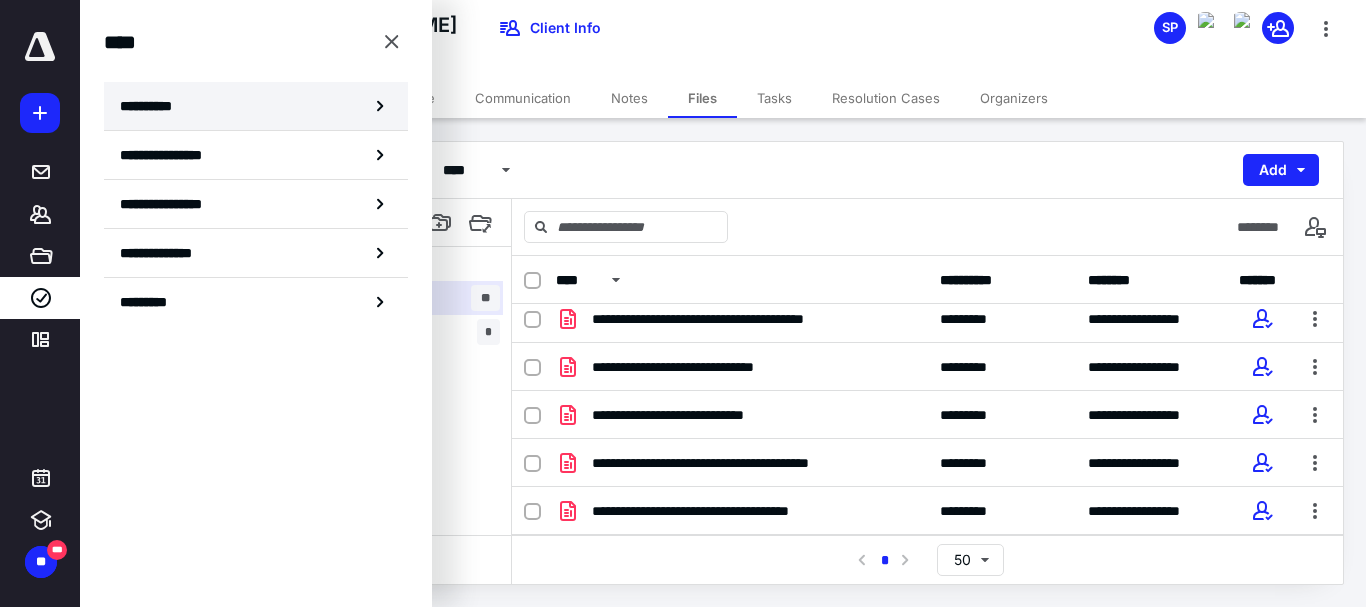 click on "**********" at bounding box center [256, 106] 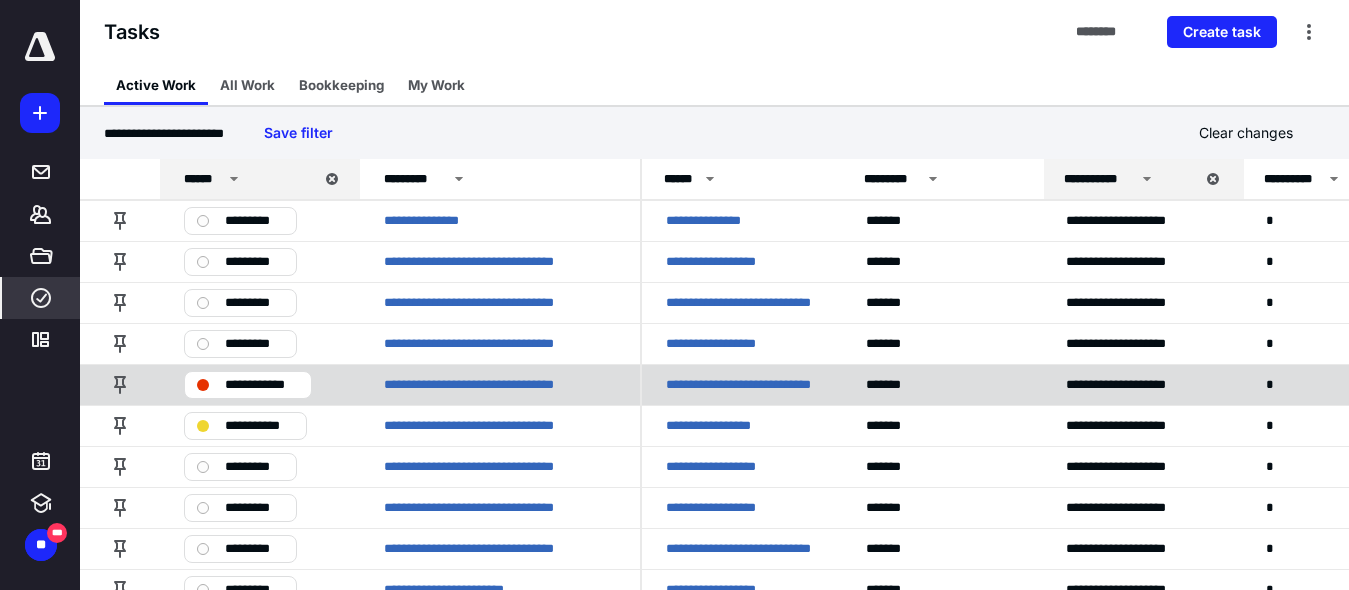 click on "**********" at bounding box center (742, 385) 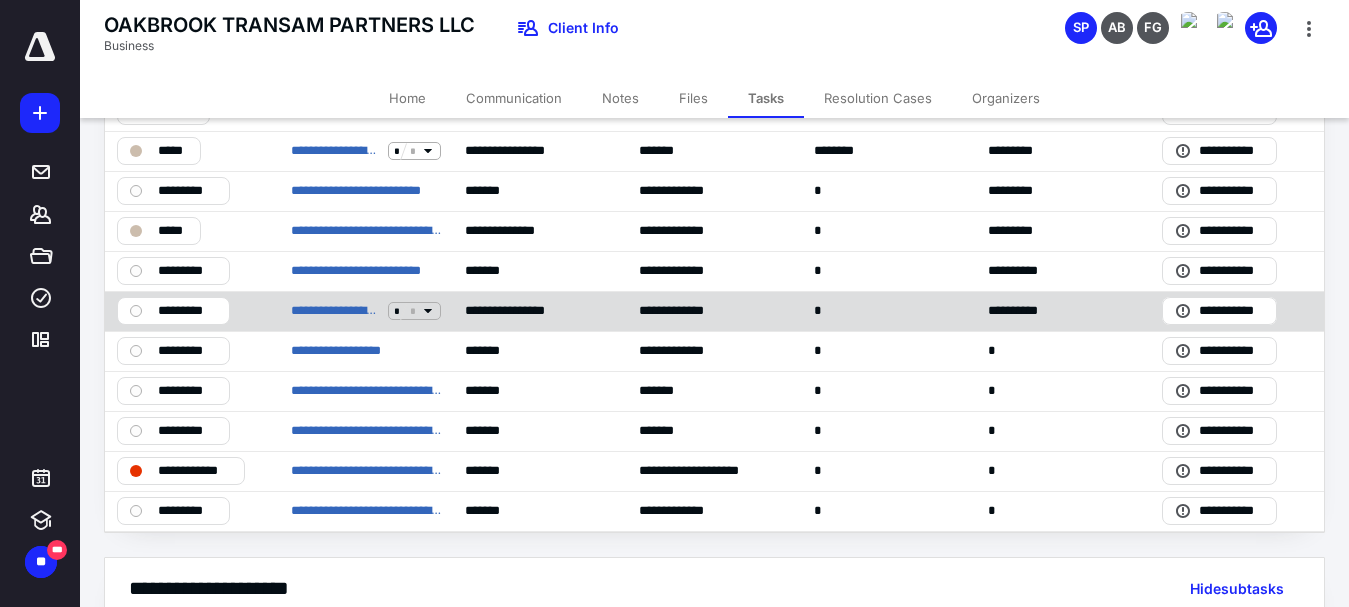 scroll, scrollTop: 0, scrollLeft: 0, axis: both 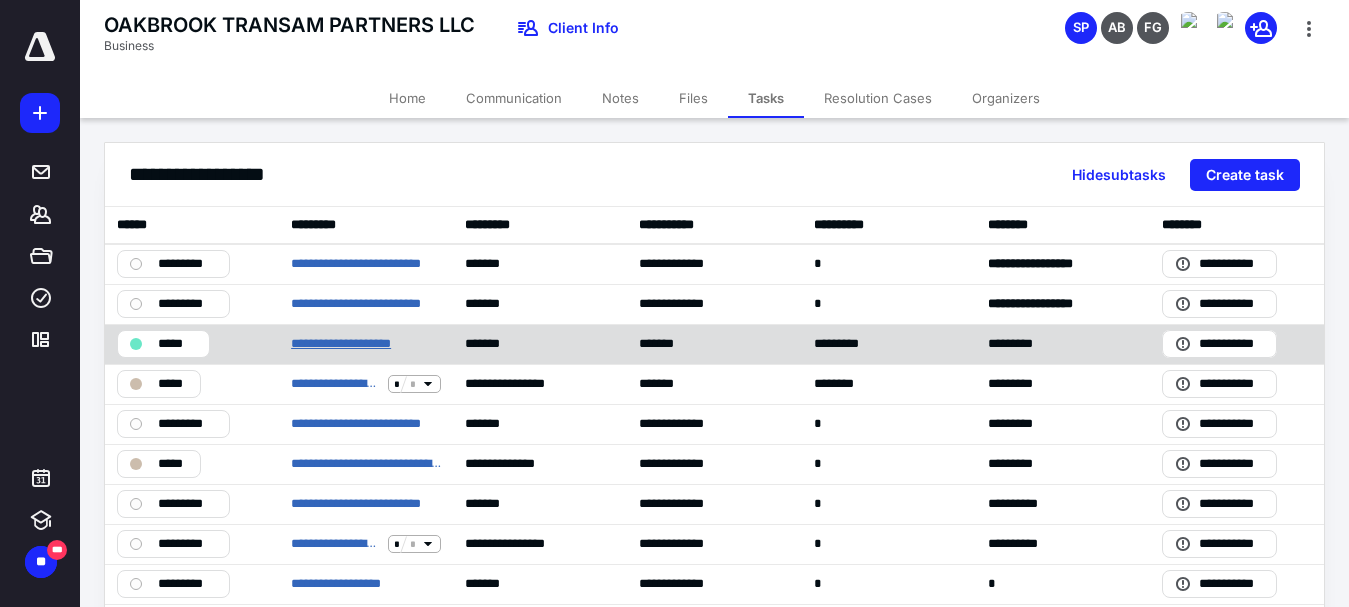 click on "**********" at bounding box center (358, 344) 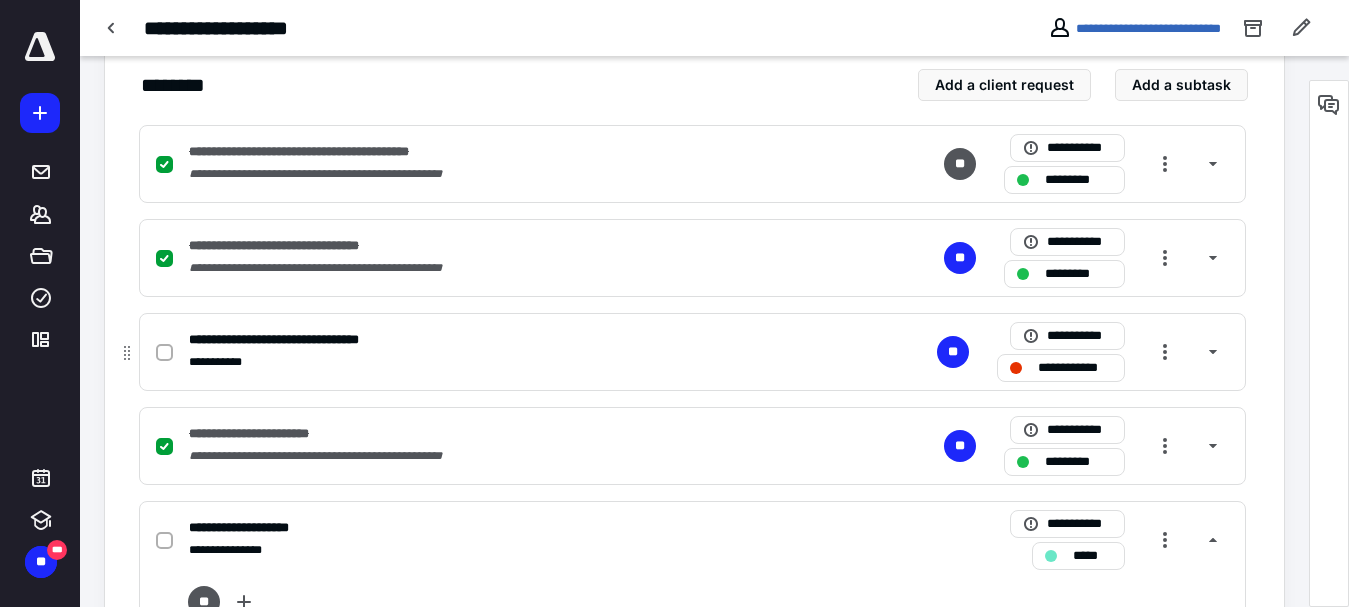 scroll, scrollTop: 467, scrollLeft: 0, axis: vertical 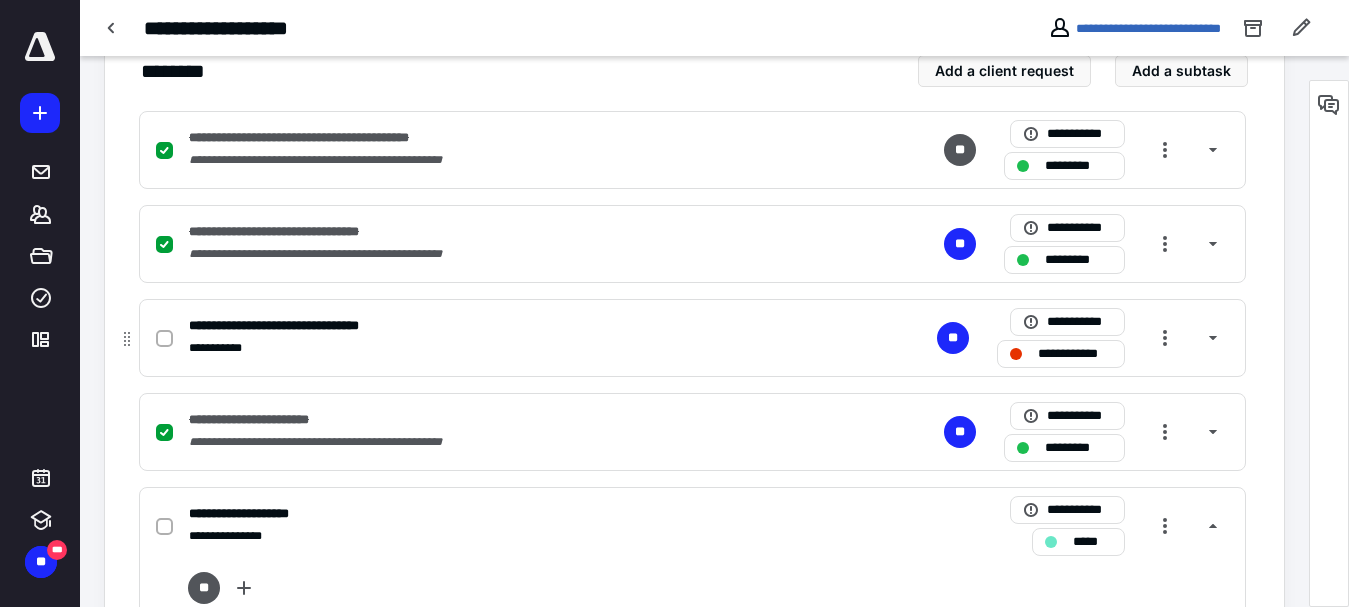 click on "**********" at bounding box center [692, 338] 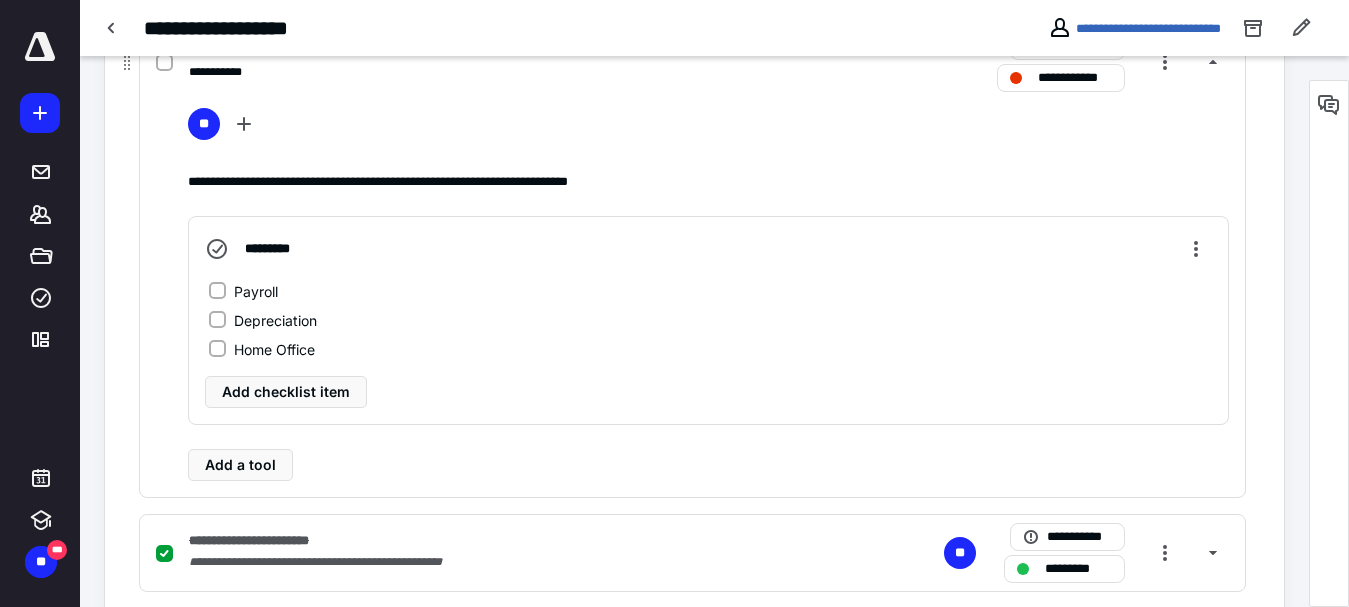 scroll, scrollTop: 700, scrollLeft: 0, axis: vertical 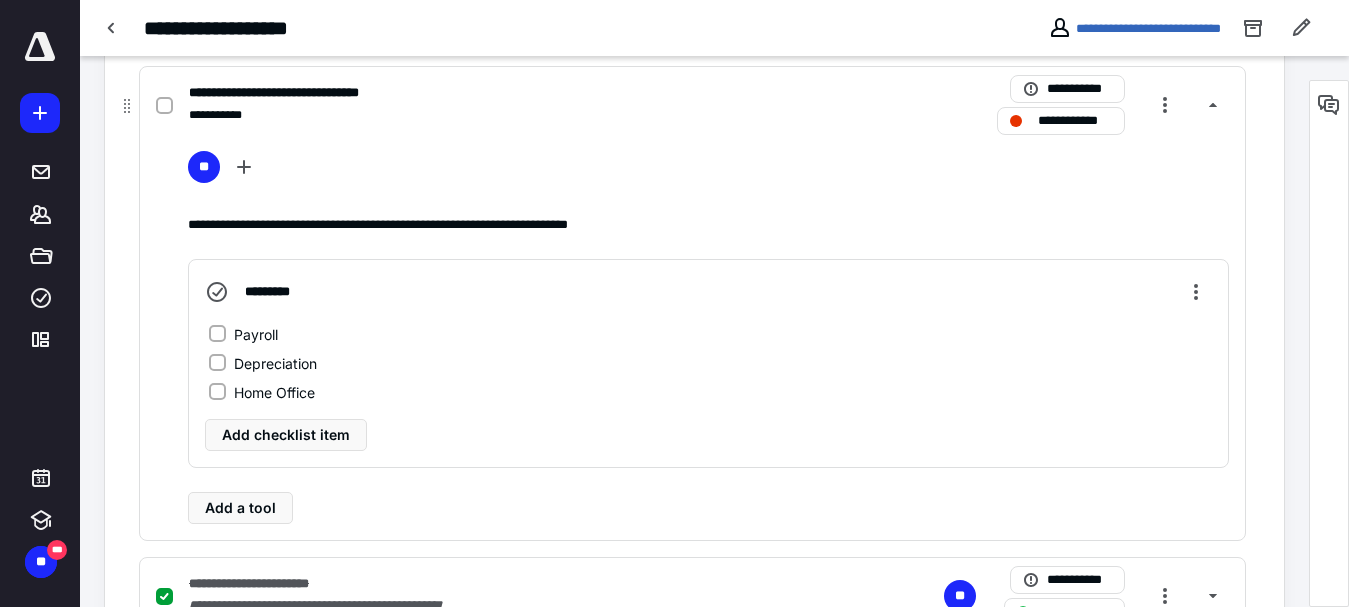 click on "**********" at bounding box center [1075, 121] 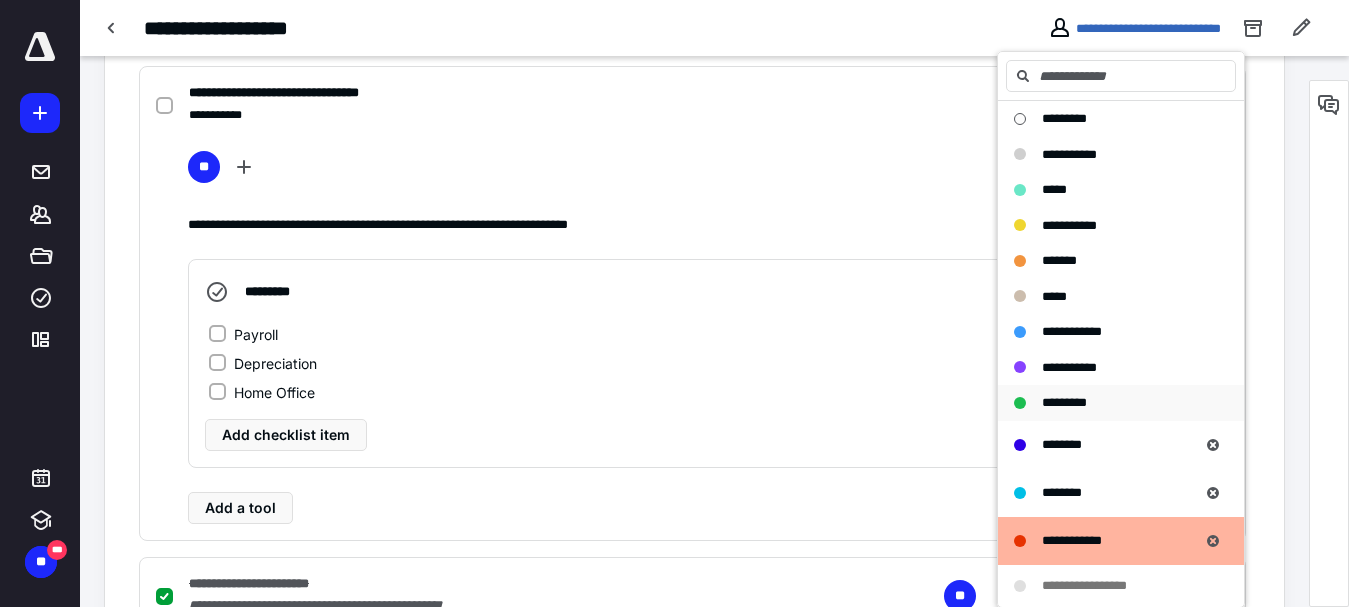 click on "*********" at bounding box center (1064, 402) 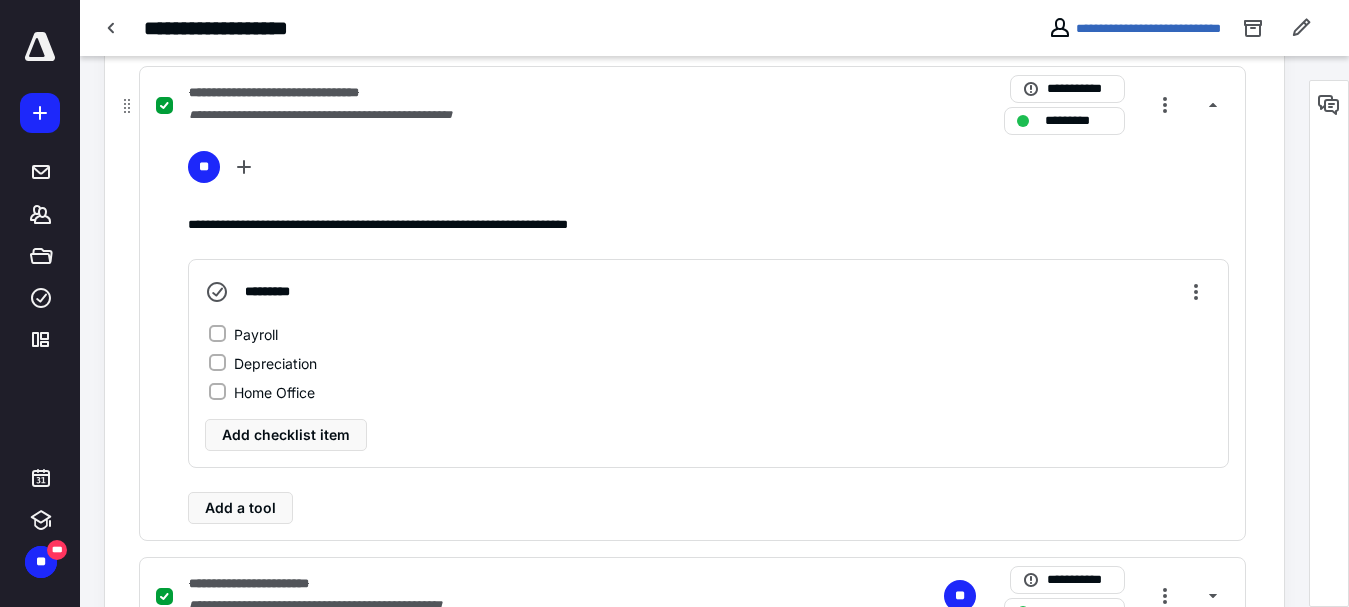 click 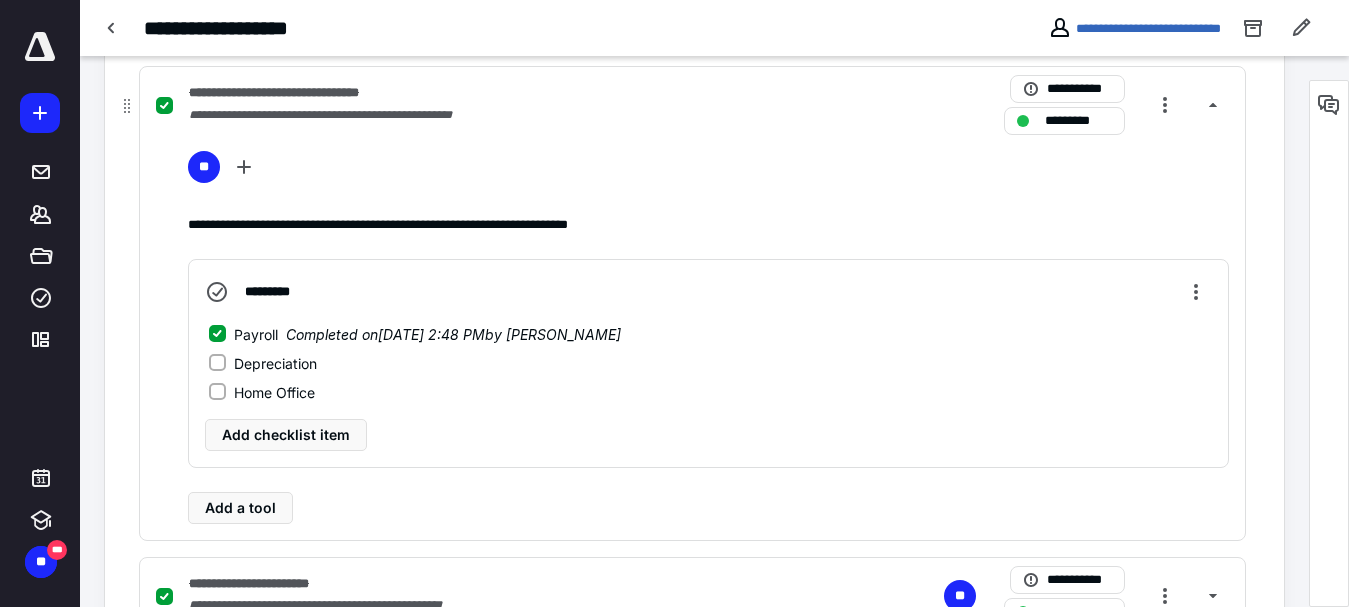 click on "Depreciation" at bounding box center (217, 363) 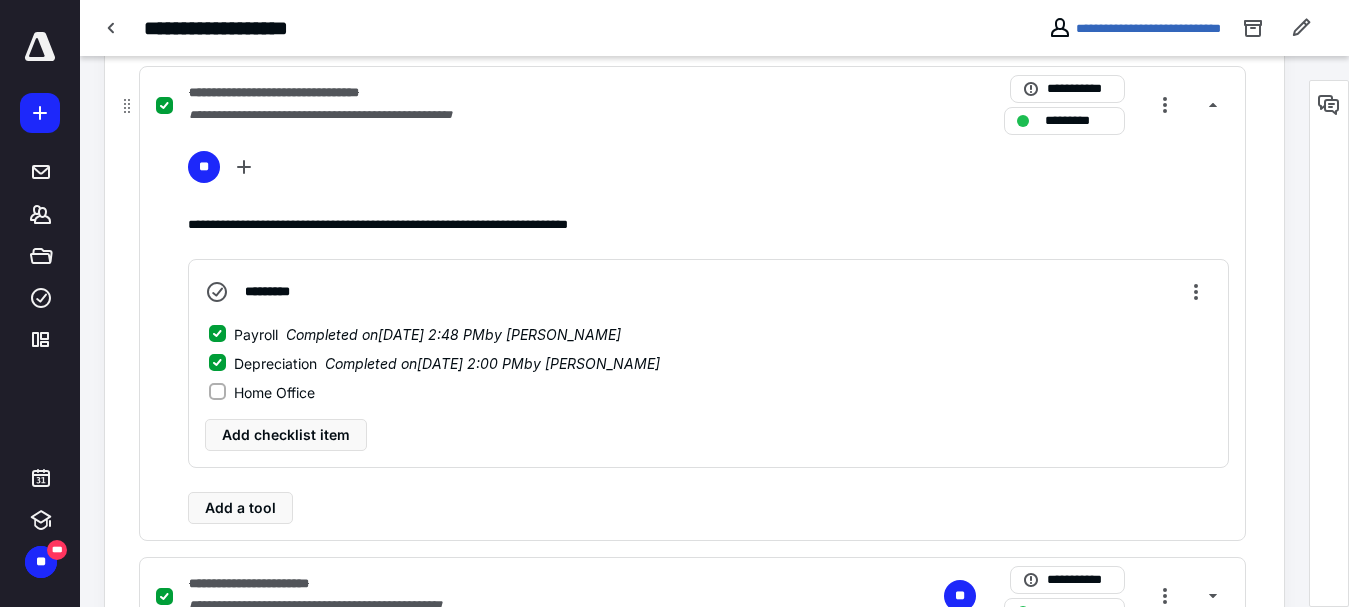click on "Home Office" at bounding box center [217, 392] 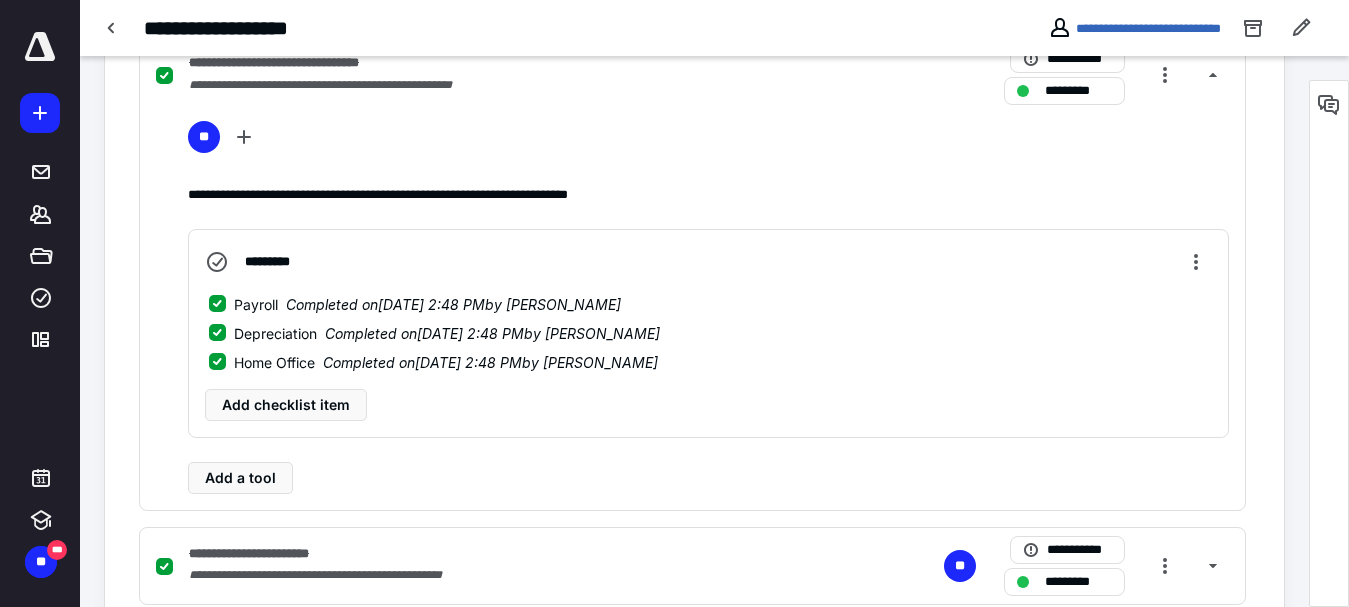 scroll, scrollTop: 686, scrollLeft: 0, axis: vertical 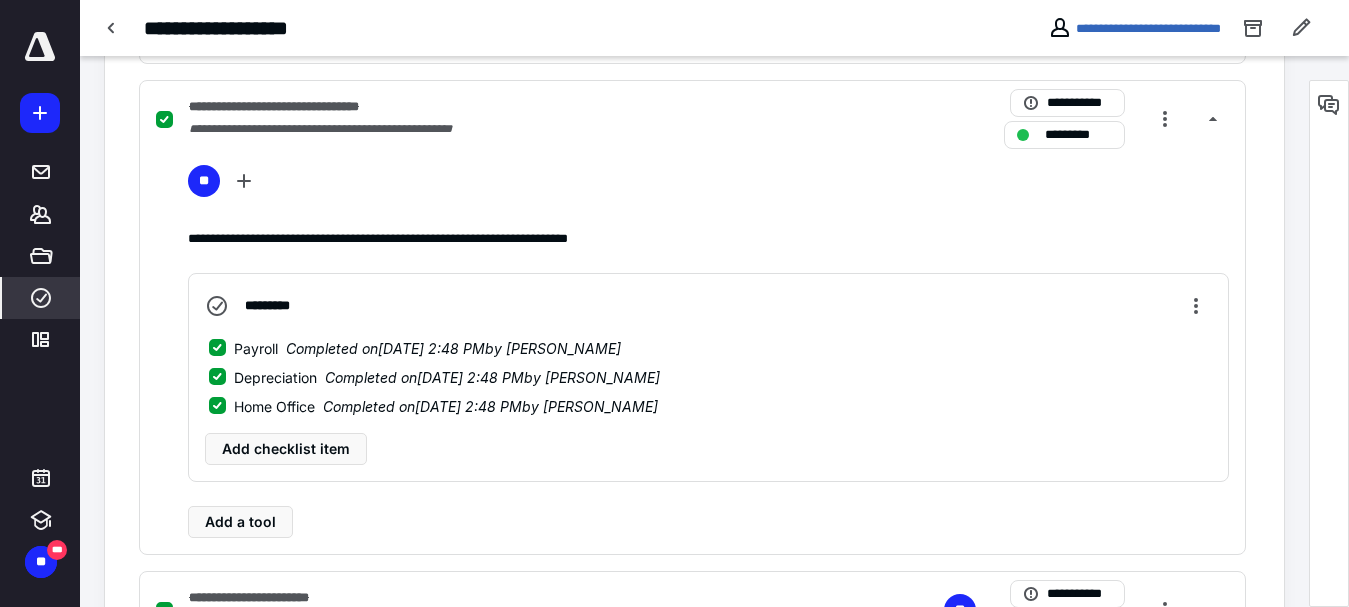click 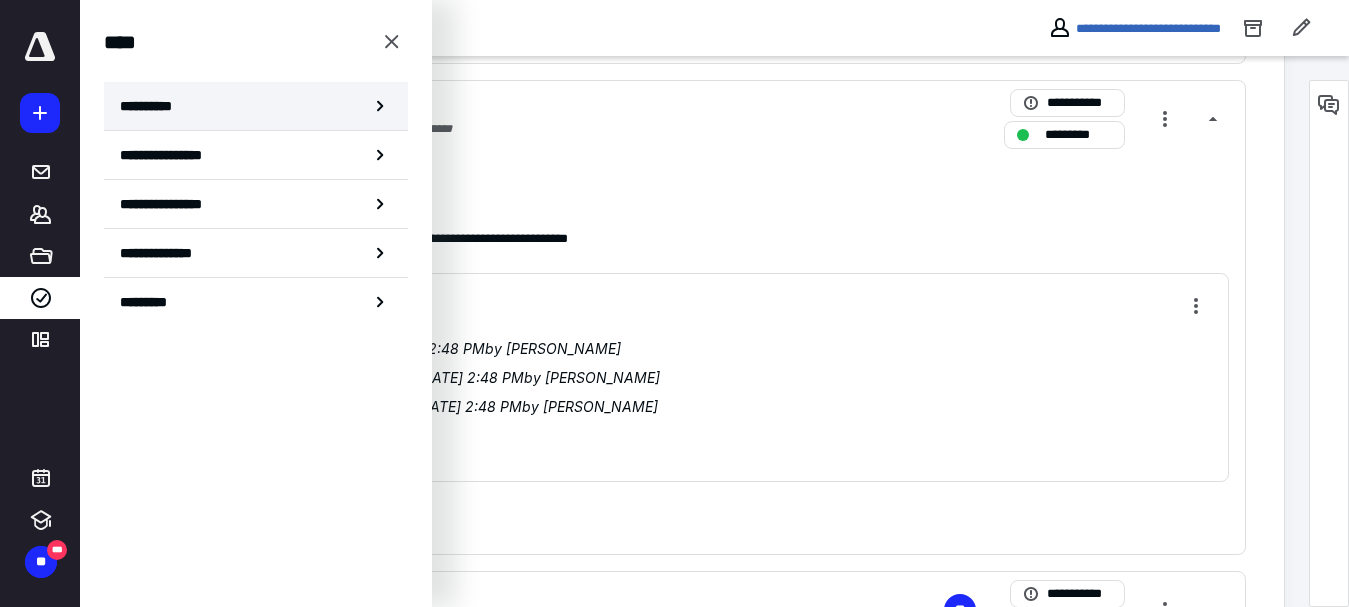 click on "**********" at bounding box center [256, 106] 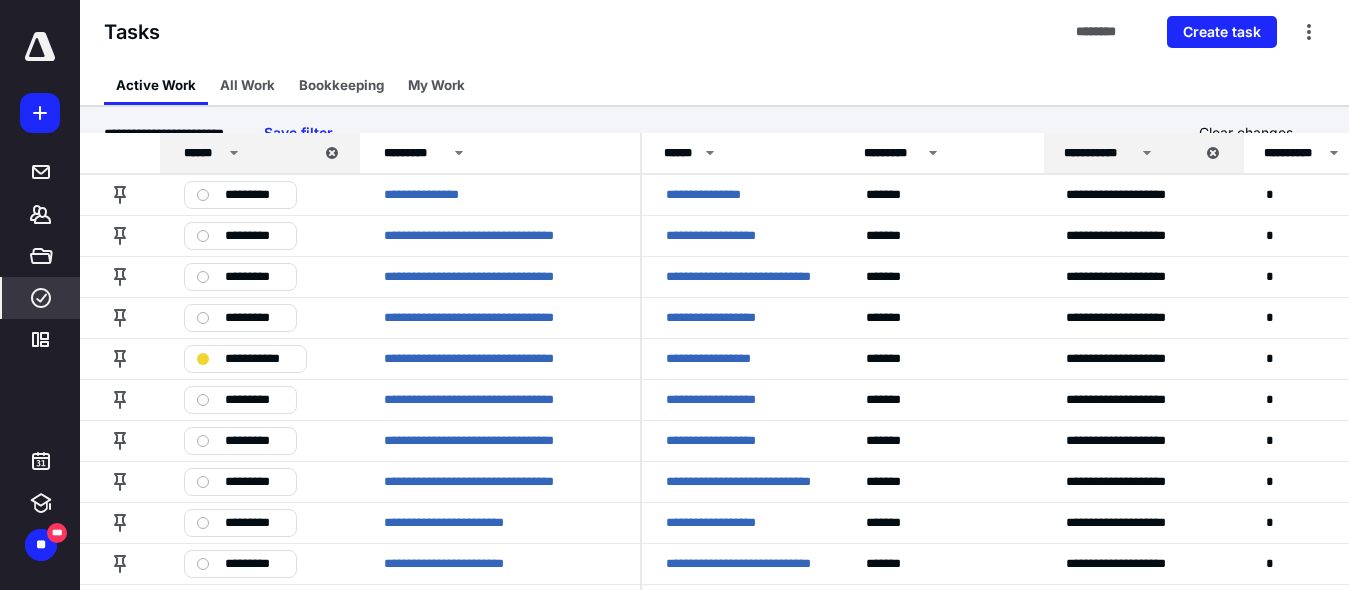 scroll, scrollTop: 0, scrollLeft: 0, axis: both 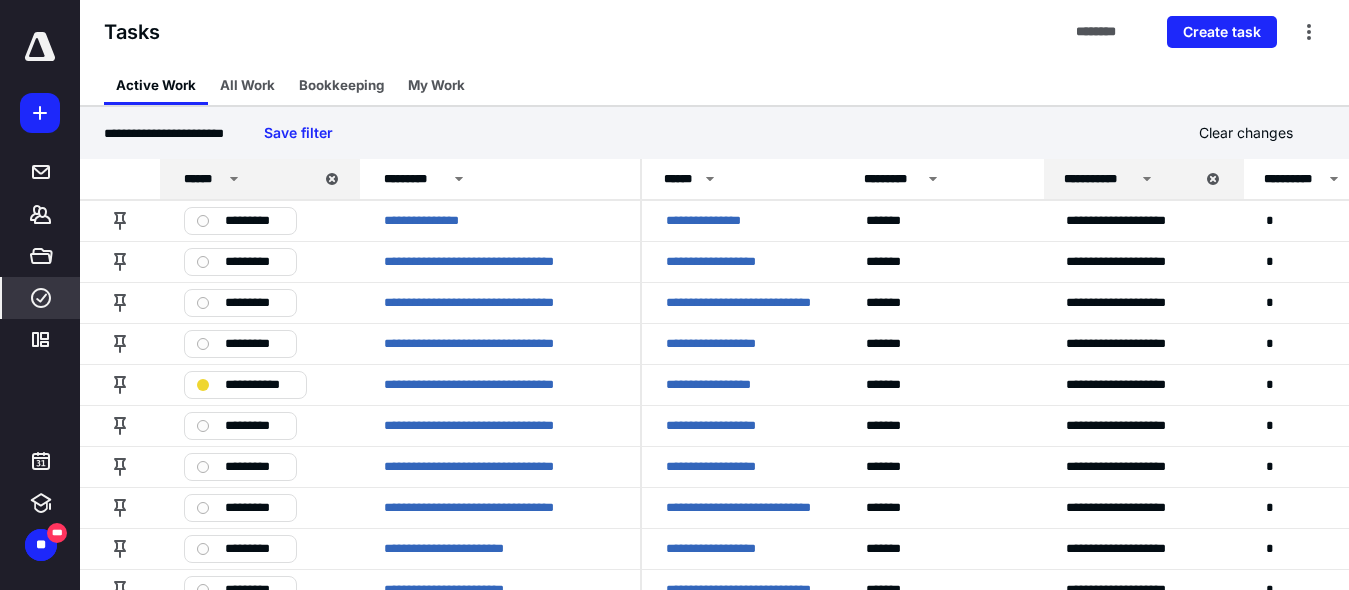 click on "******" at bounding box center [203, 179] 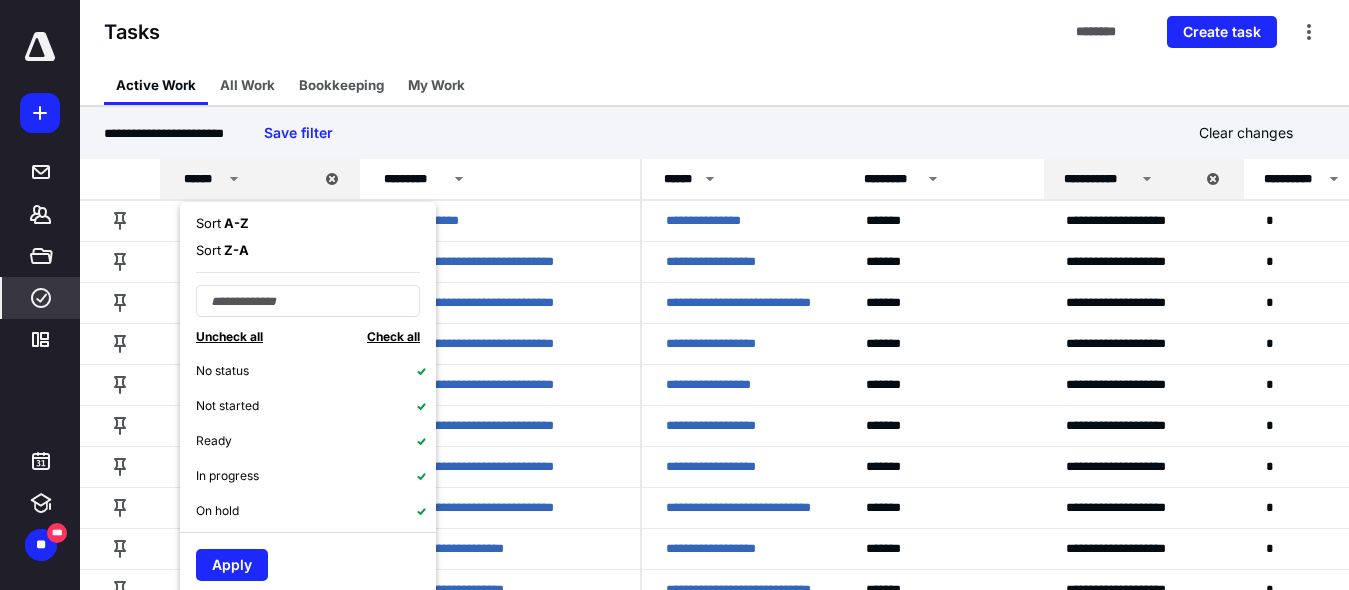 click 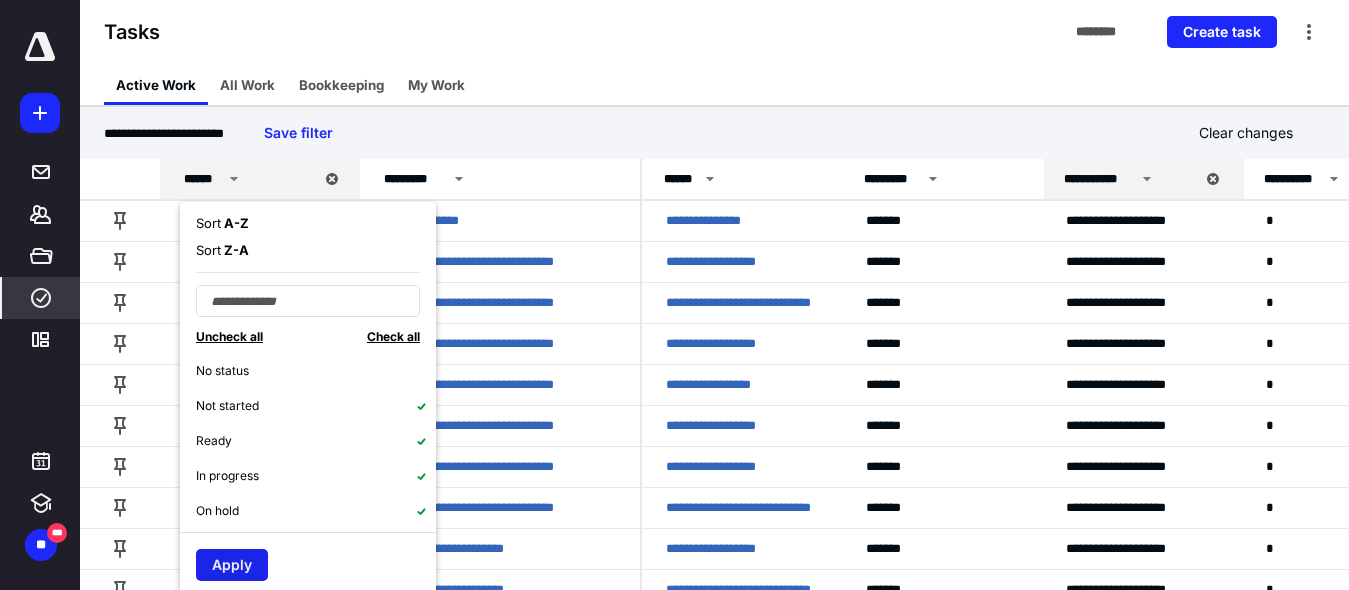 click on "Apply" at bounding box center [232, 565] 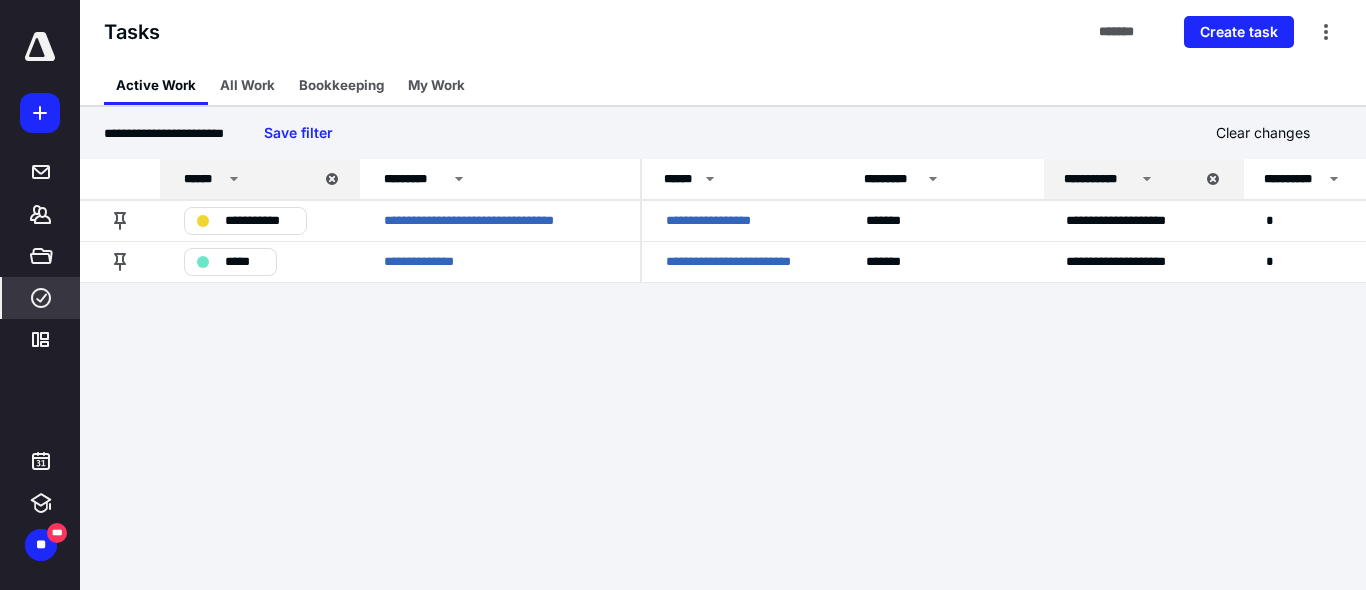 click 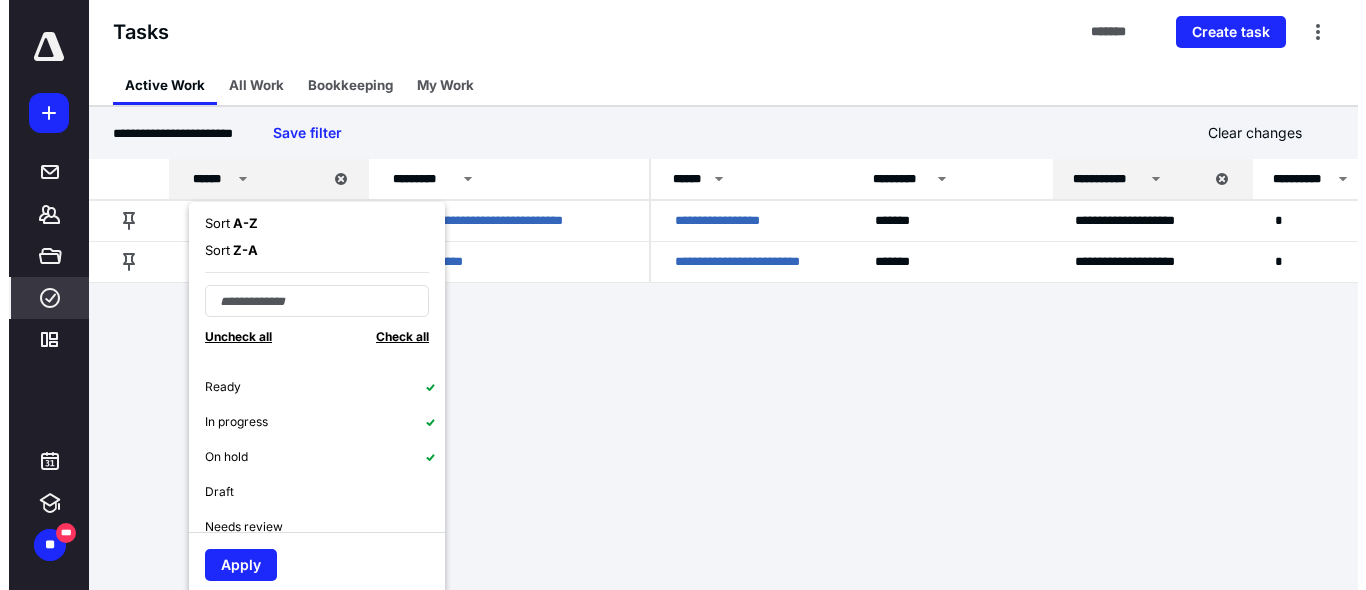 scroll, scrollTop: 0, scrollLeft: 0, axis: both 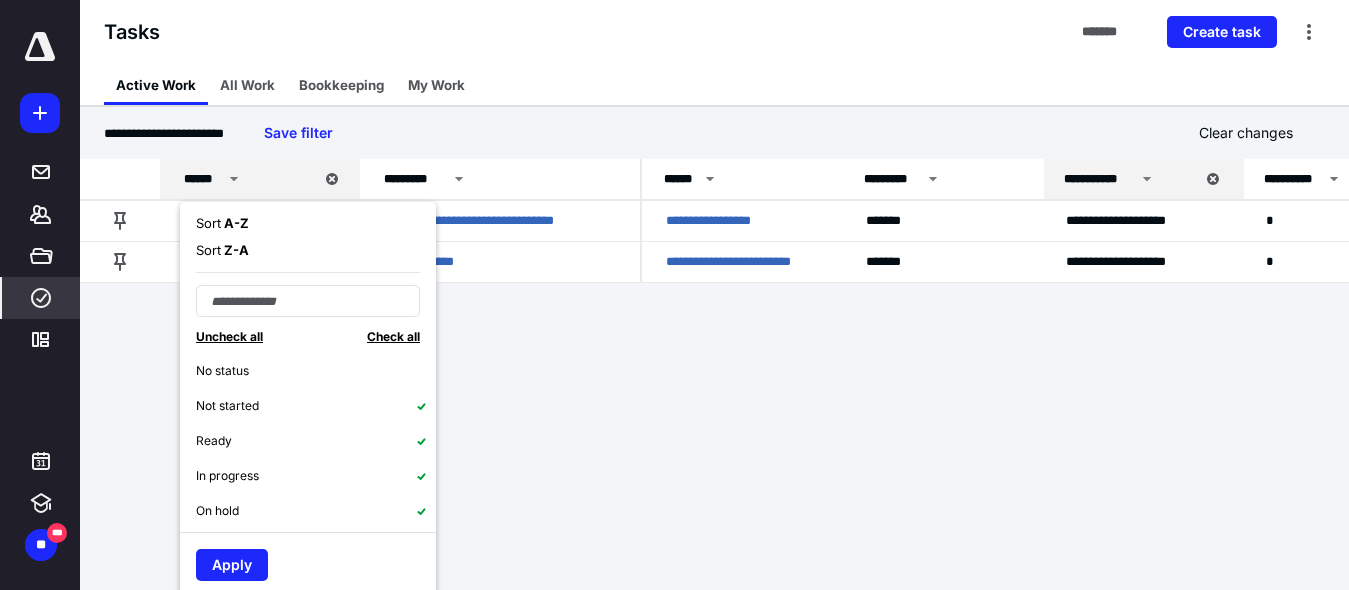 click on "Check all" at bounding box center (393, 336) 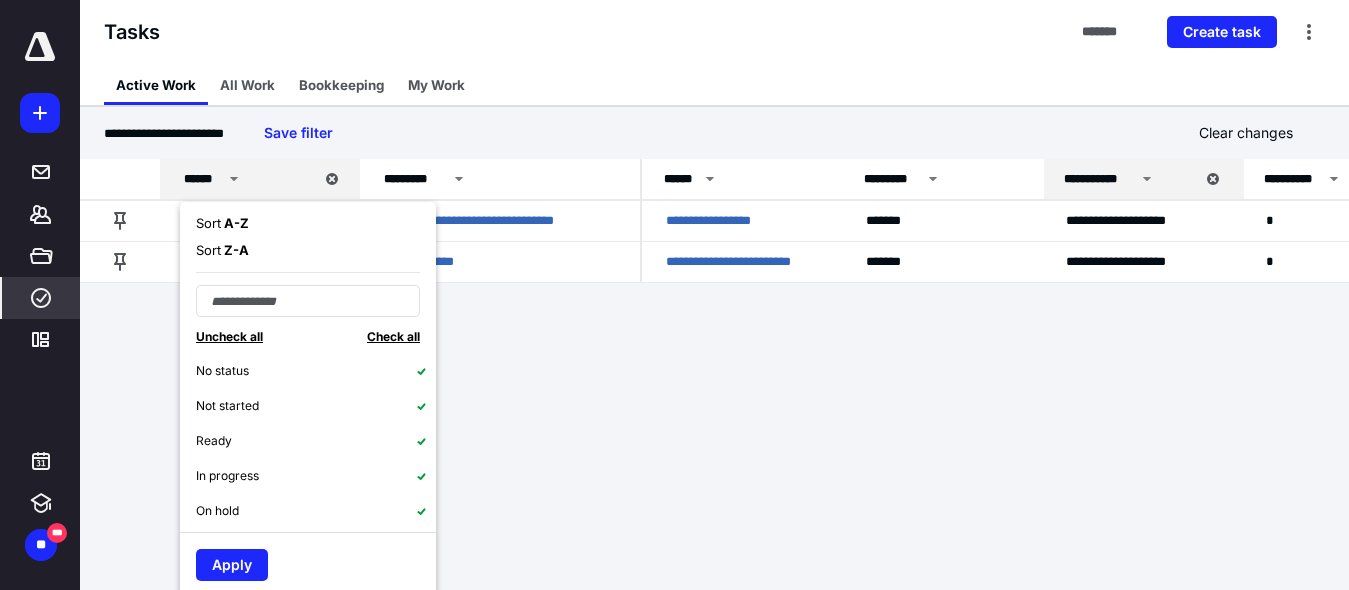 click 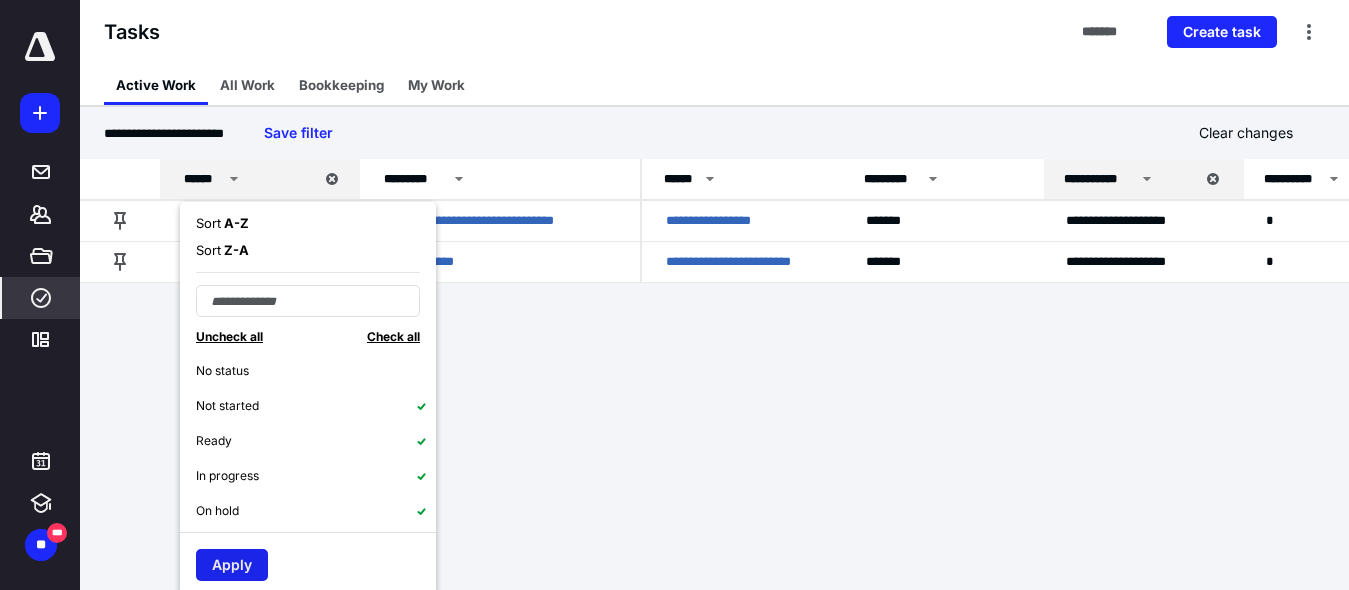 click on "Apply" at bounding box center (232, 565) 